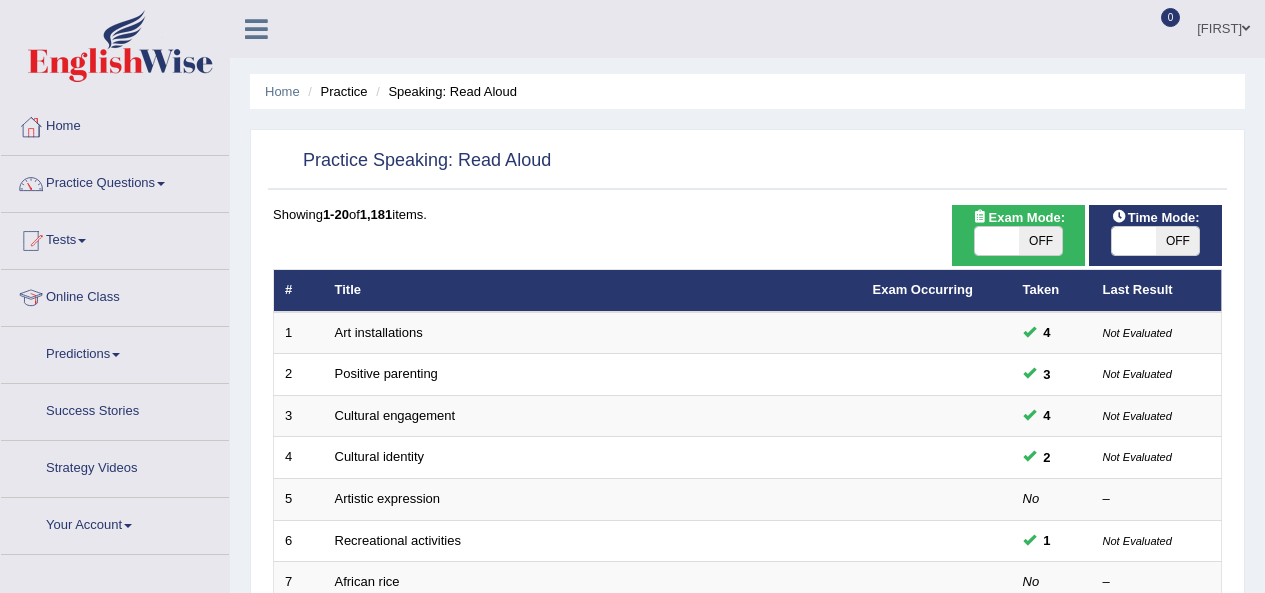 scroll, scrollTop: 0, scrollLeft: 0, axis: both 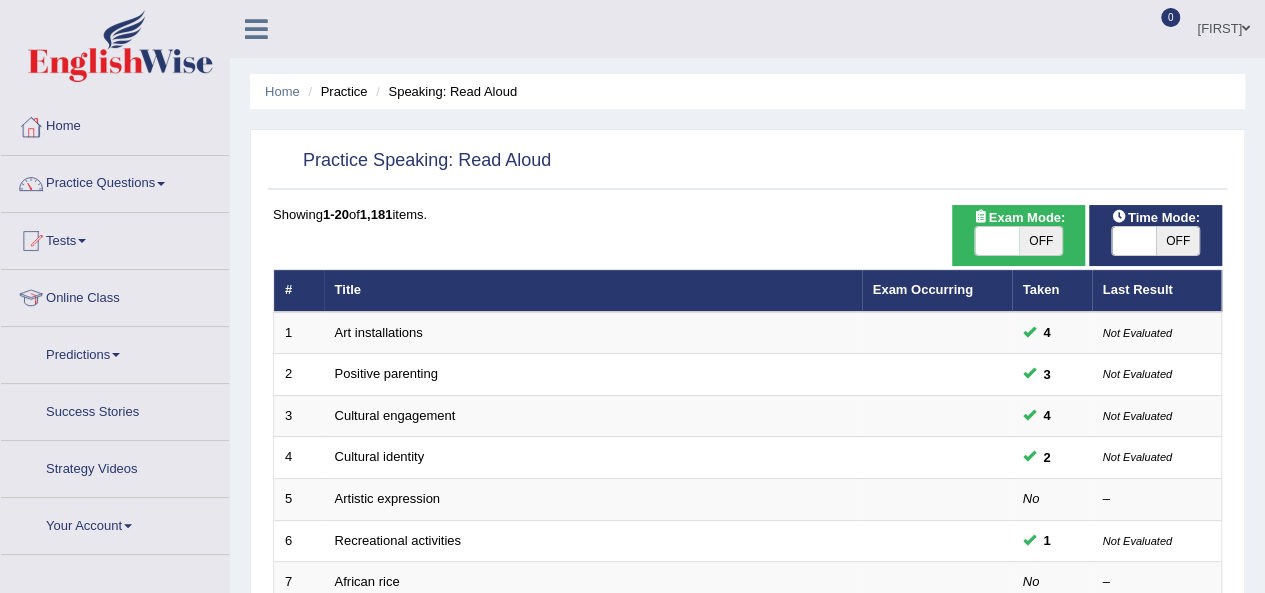 click on "OFF" at bounding box center (1178, 241) 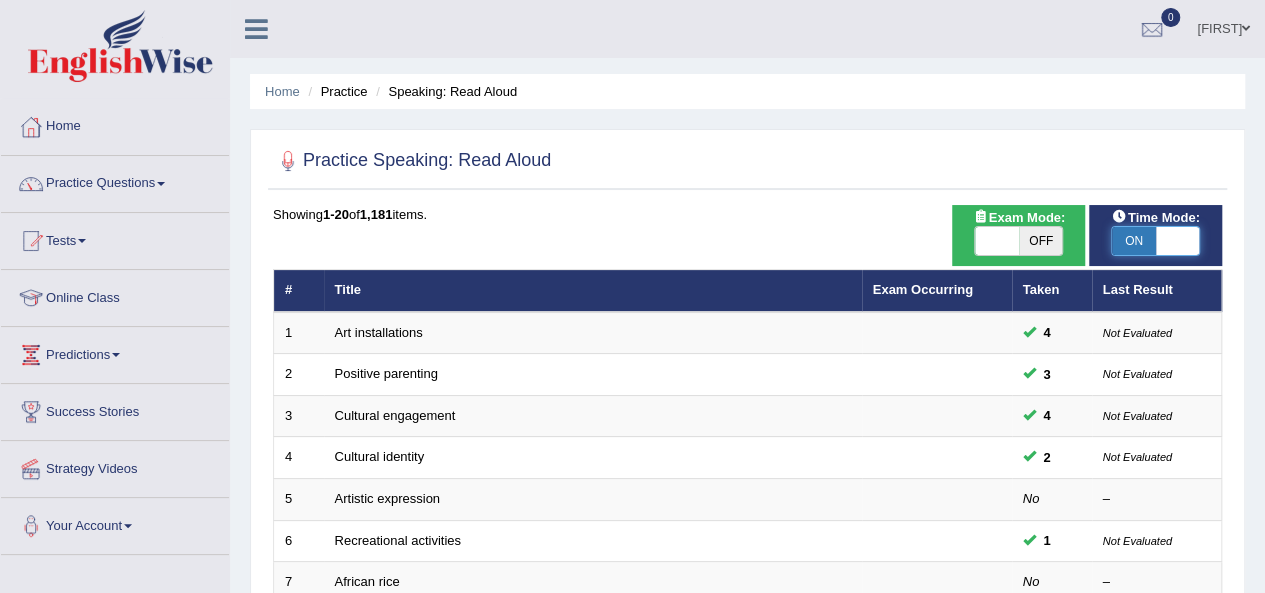 checkbox on "true" 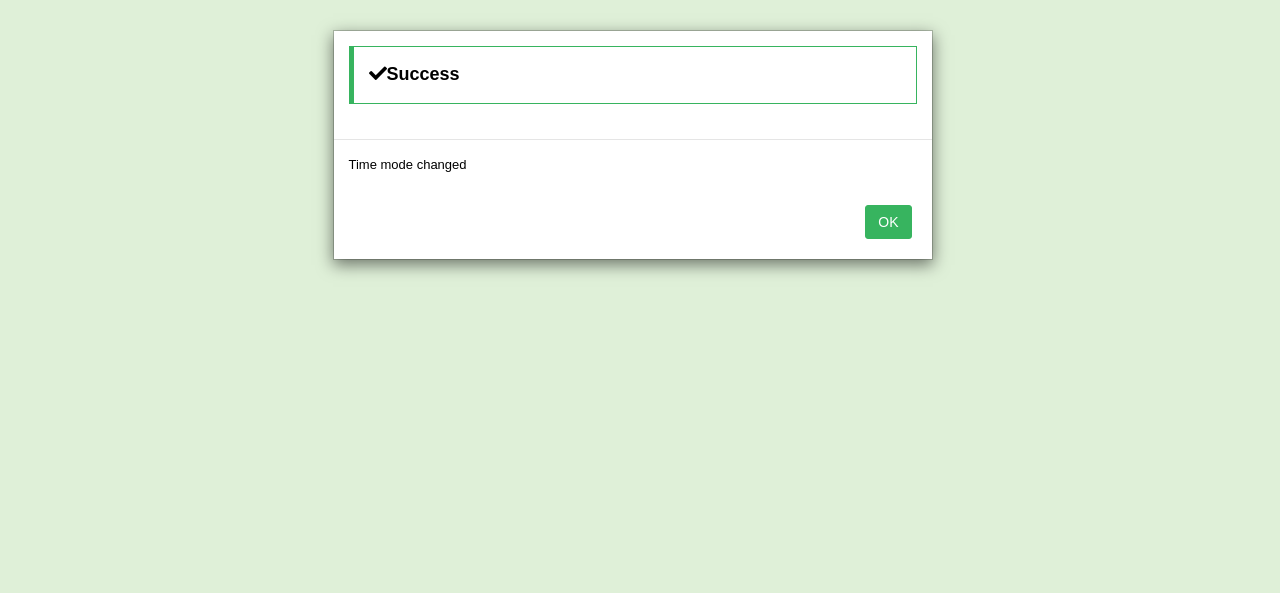 click on "OK" at bounding box center (888, 222) 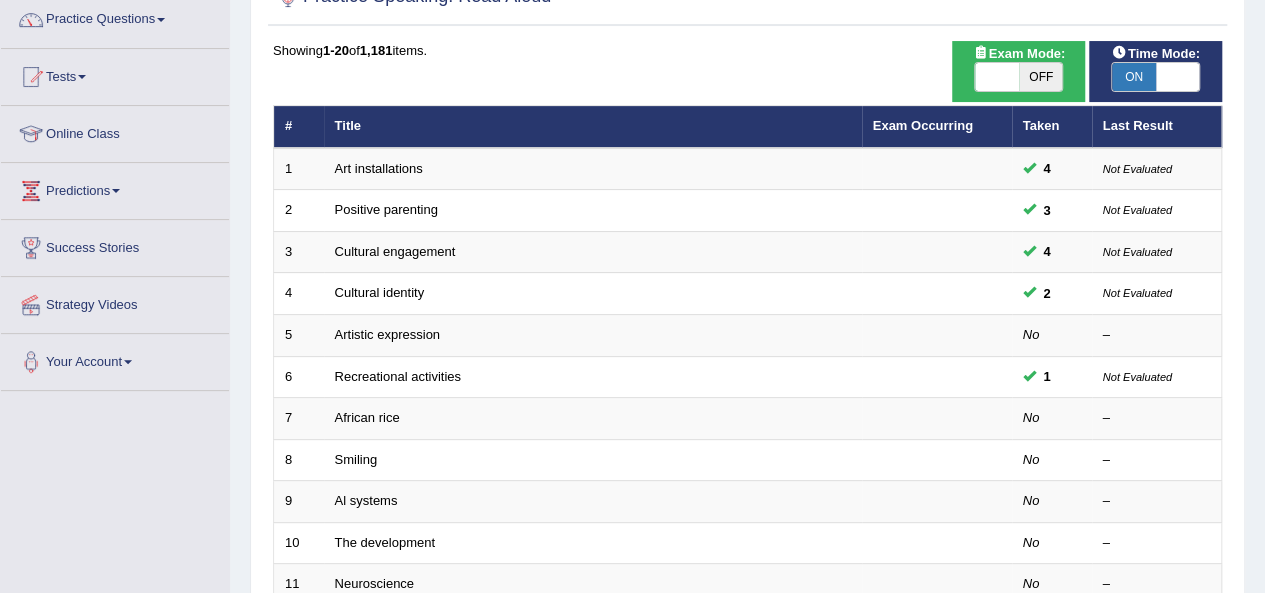 scroll, scrollTop: 379, scrollLeft: 0, axis: vertical 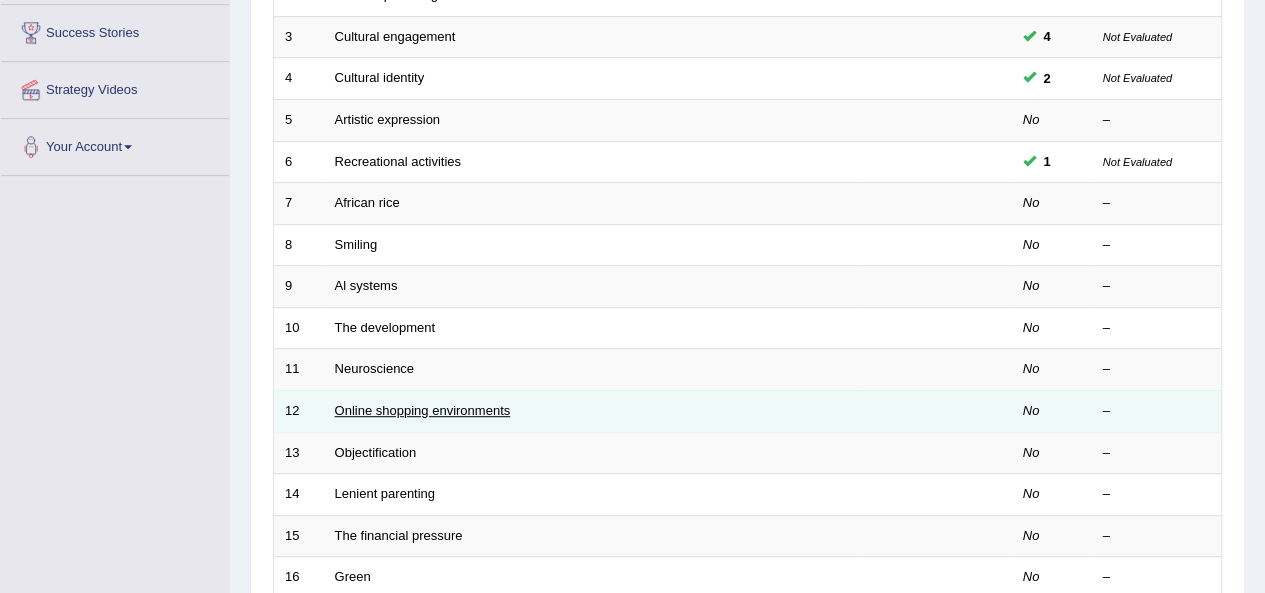 click on "Online shopping environments" at bounding box center (423, 410) 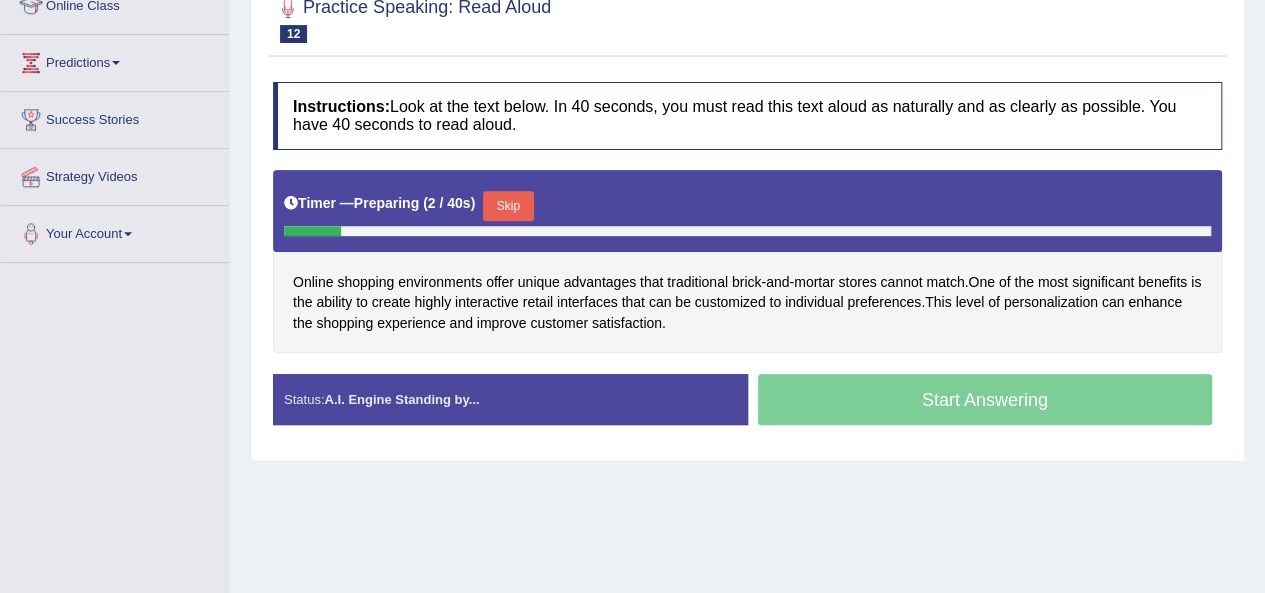 scroll, scrollTop: 316, scrollLeft: 0, axis: vertical 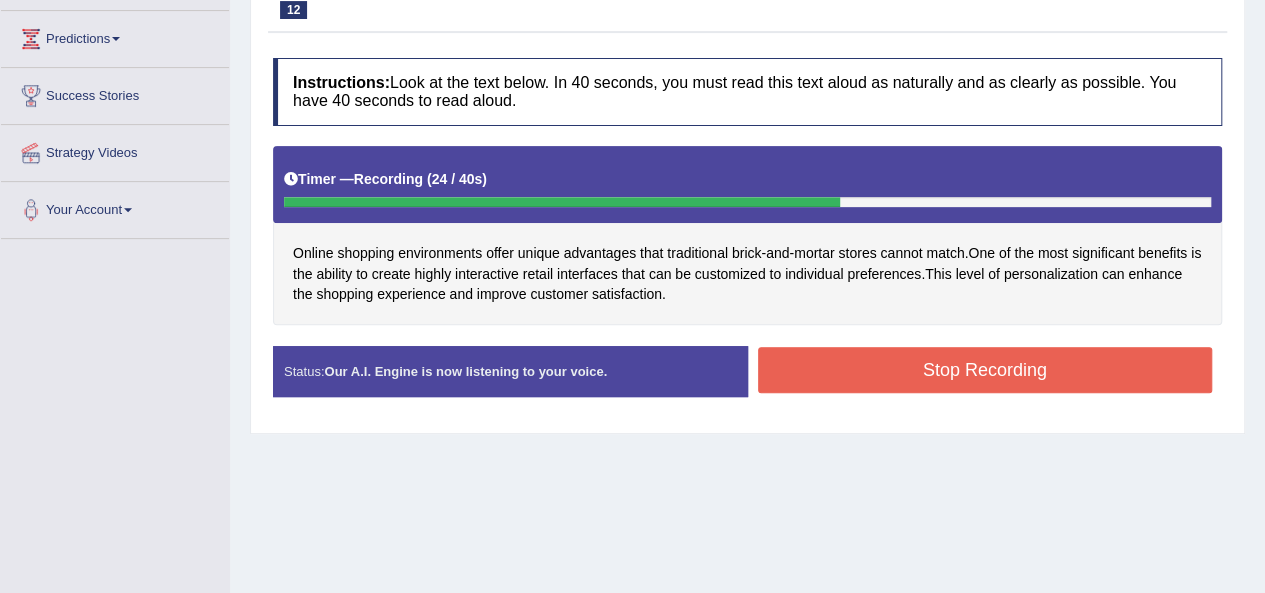 click on "Stop Recording" at bounding box center [985, 370] 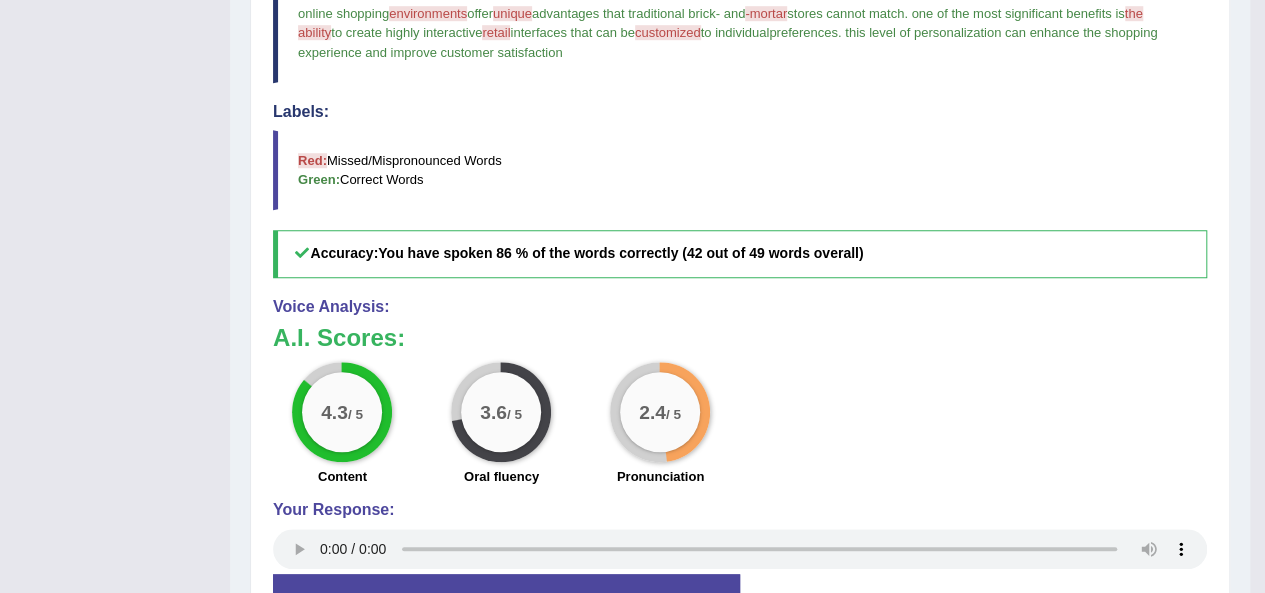 scroll, scrollTop: 770, scrollLeft: 0, axis: vertical 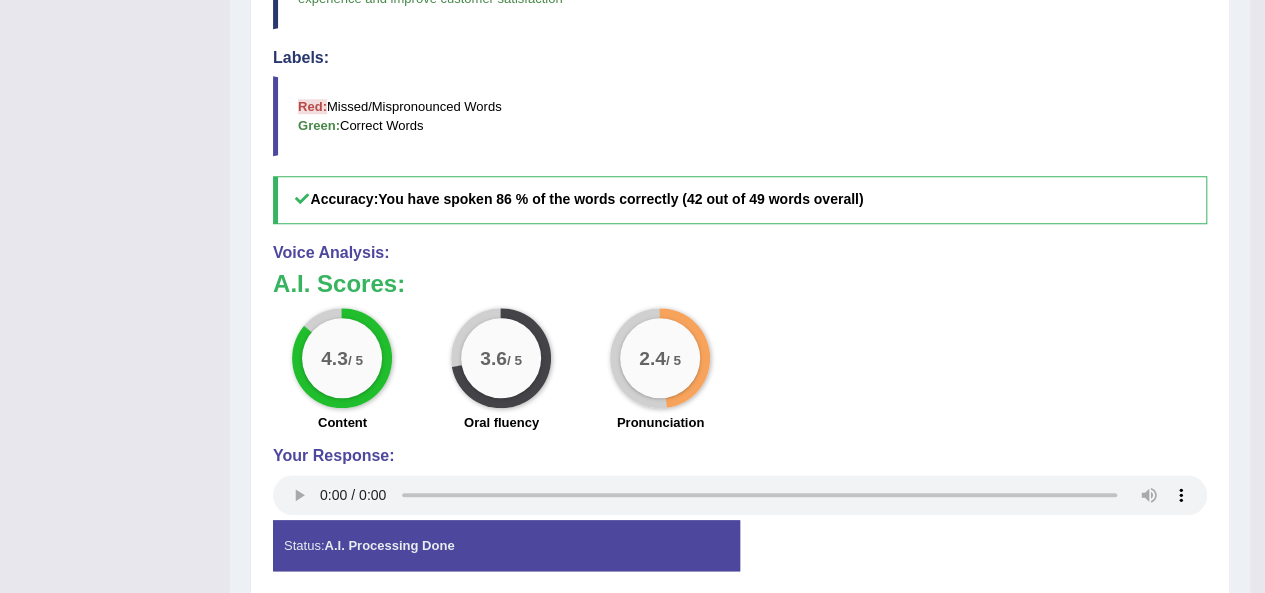 drag, startPoint x: 477, startPoint y: 438, endPoint x: 471, endPoint y: 389, distance: 49.365982 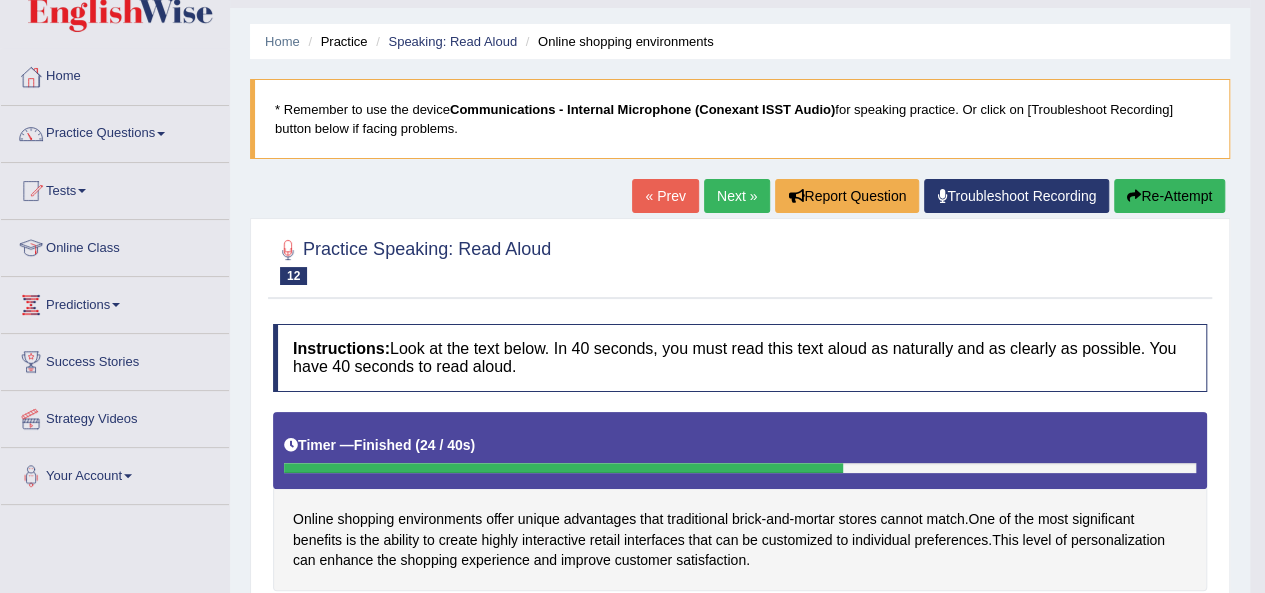 scroll, scrollTop: 16, scrollLeft: 0, axis: vertical 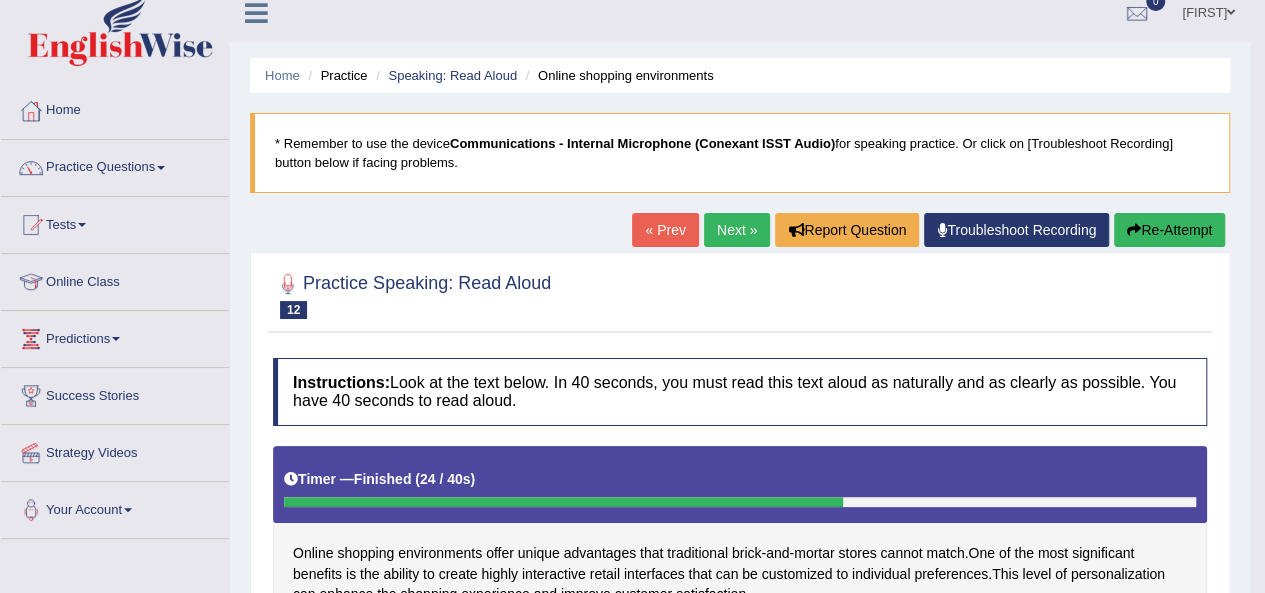 click on "Re-Attempt" at bounding box center (1169, 230) 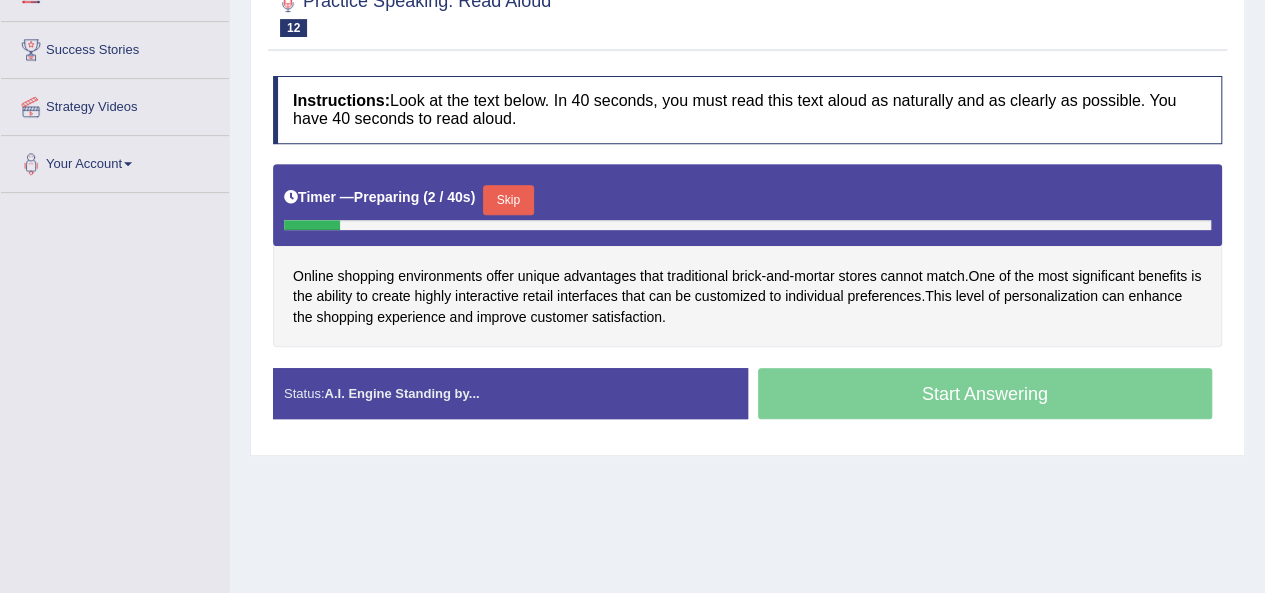 scroll, scrollTop: 362, scrollLeft: 0, axis: vertical 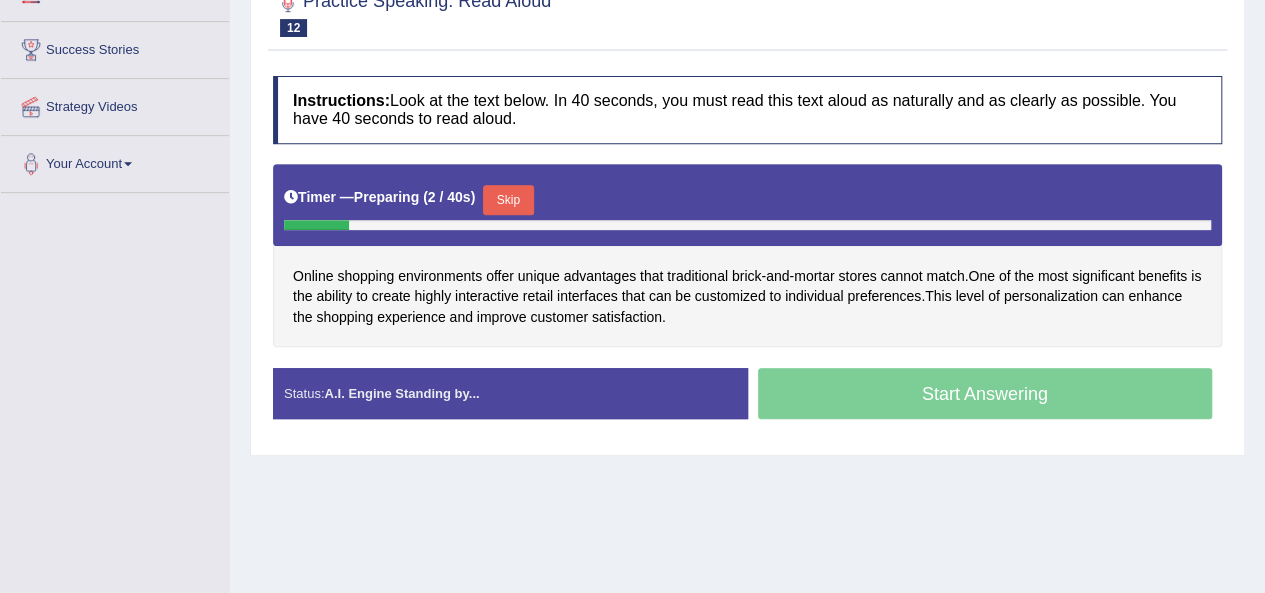 click on "Skip" at bounding box center (508, 200) 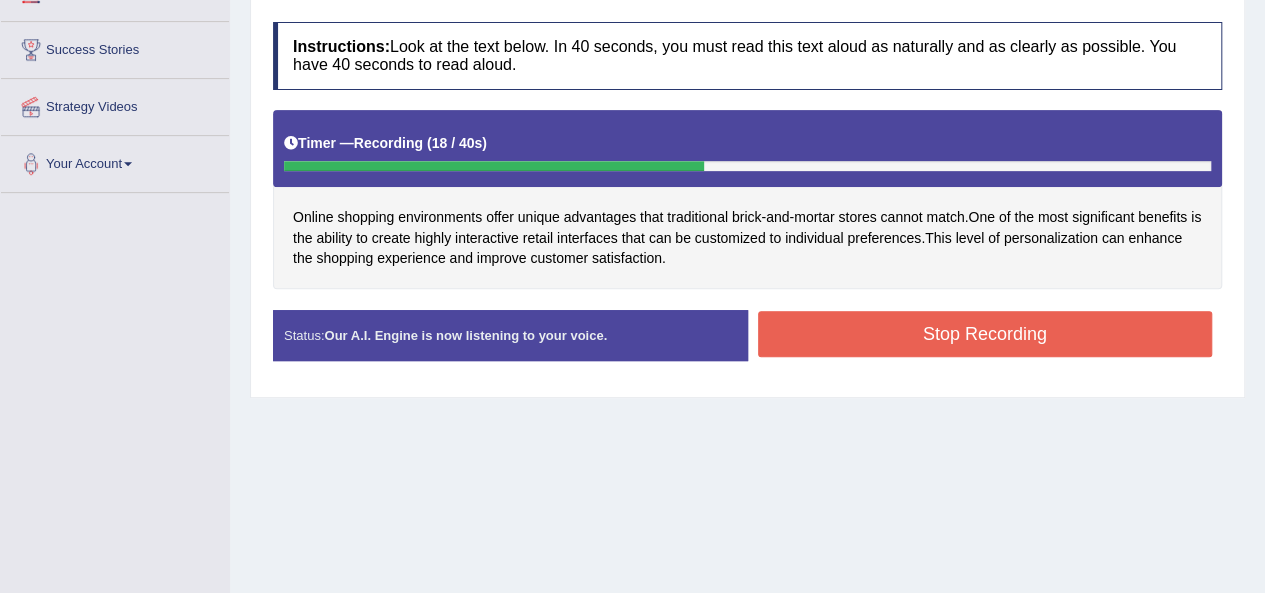 click on "Stop Recording" at bounding box center [985, 334] 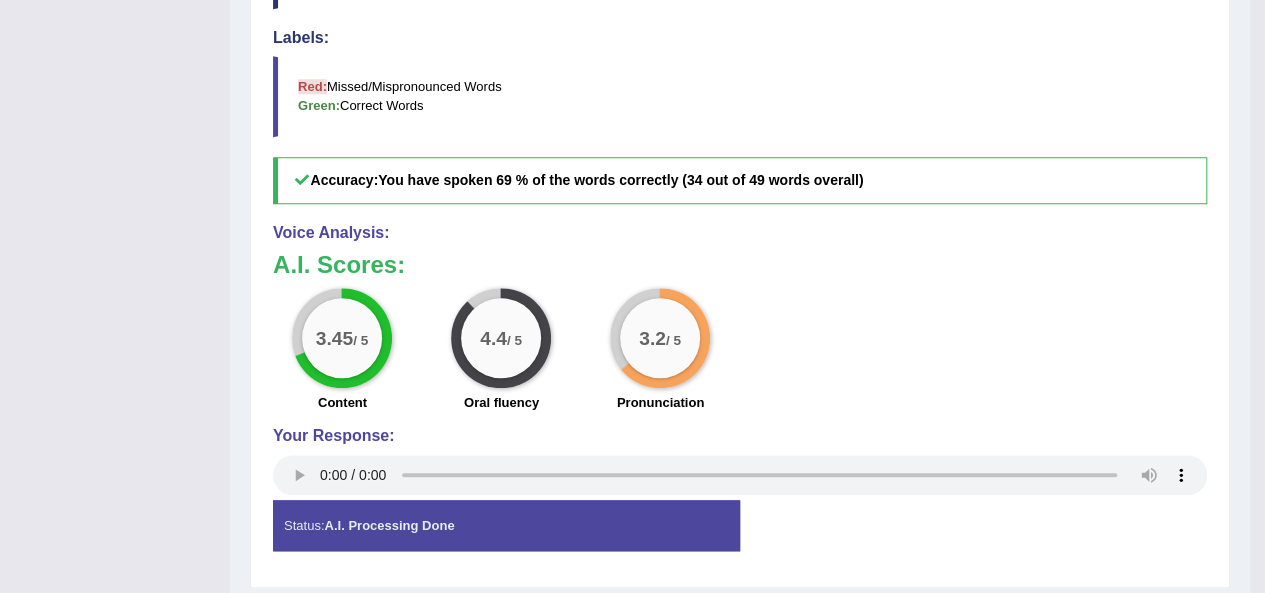 scroll, scrollTop: 803, scrollLeft: 0, axis: vertical 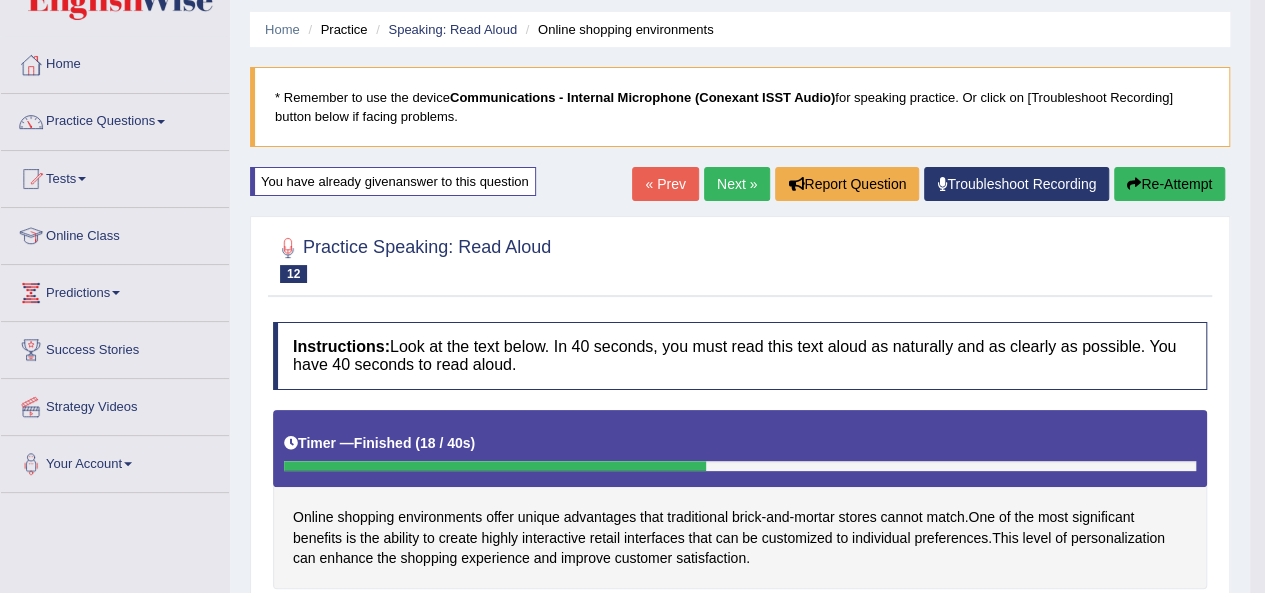 click on "Re-Attempt" at bounding box center [1169, 184] 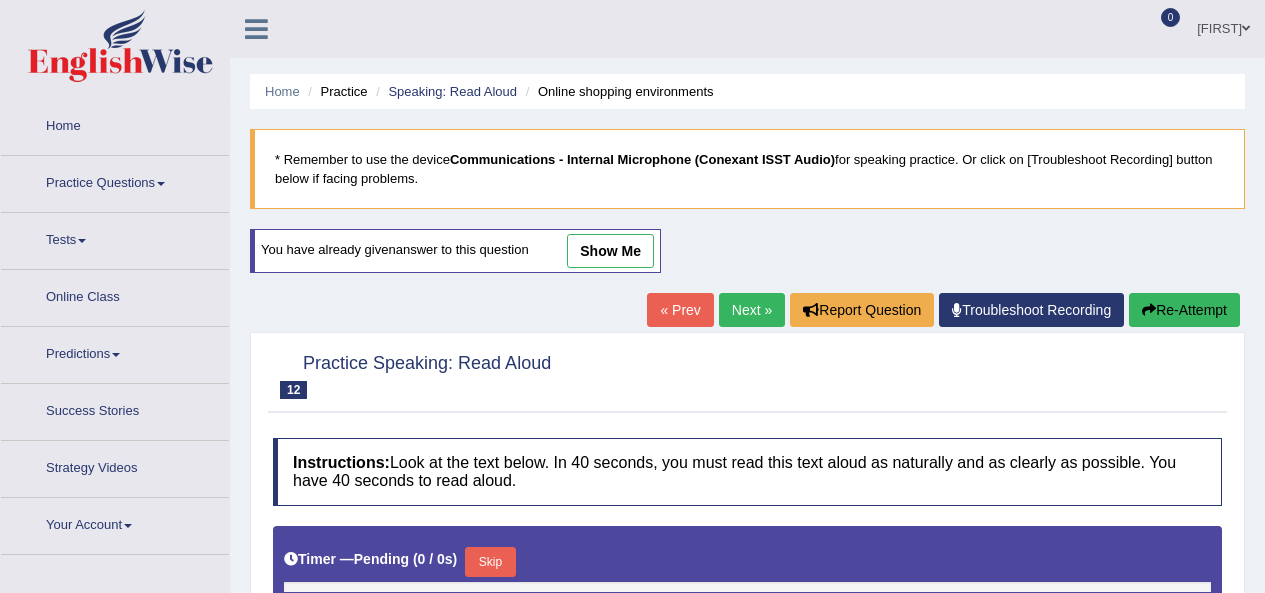 click on "Skip" at bounding box center [490, 562] 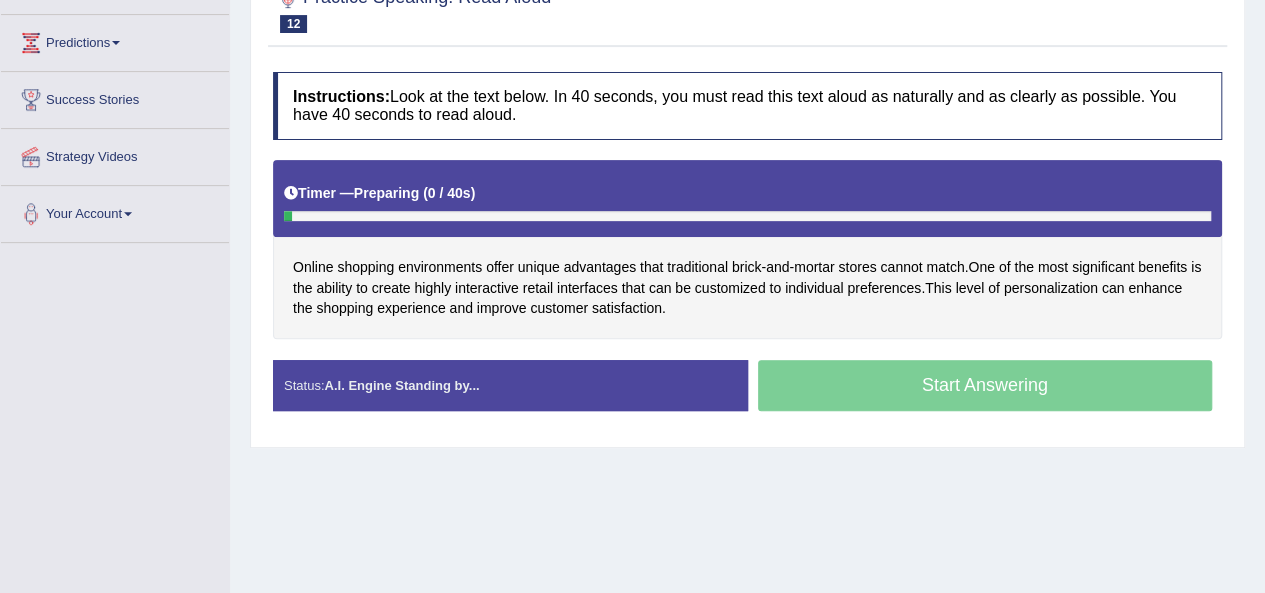 scroll, scrollTop: 312, scrollLeft: 0, axis: vertical 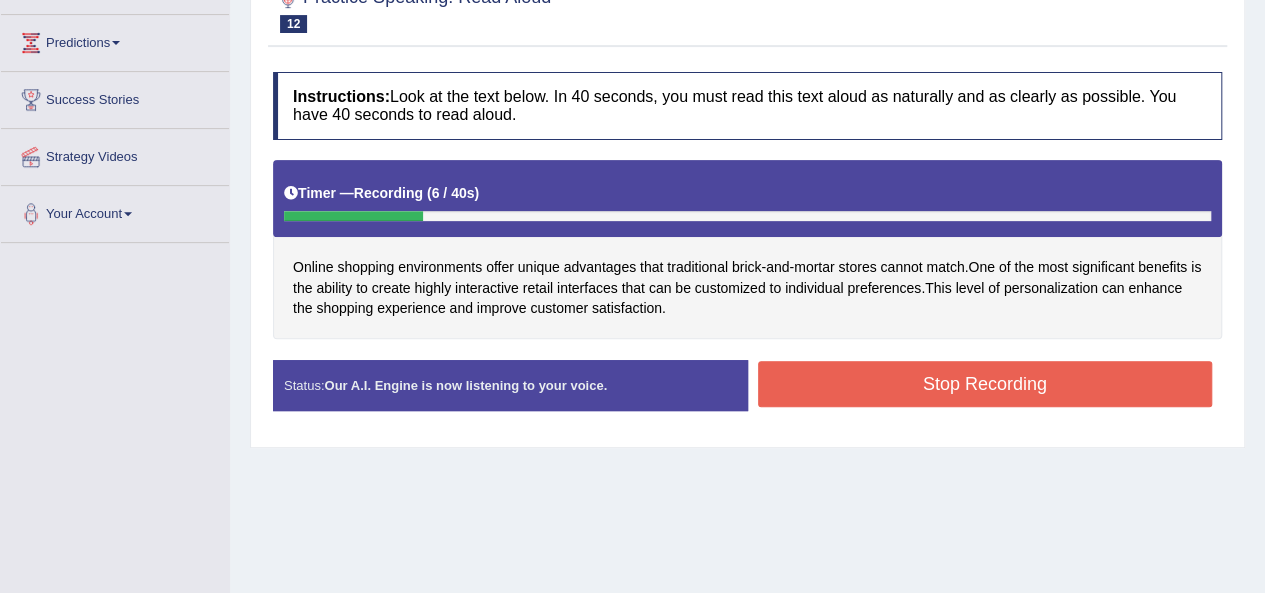 click on "Stop Recording" at bounding box center [985, 384] 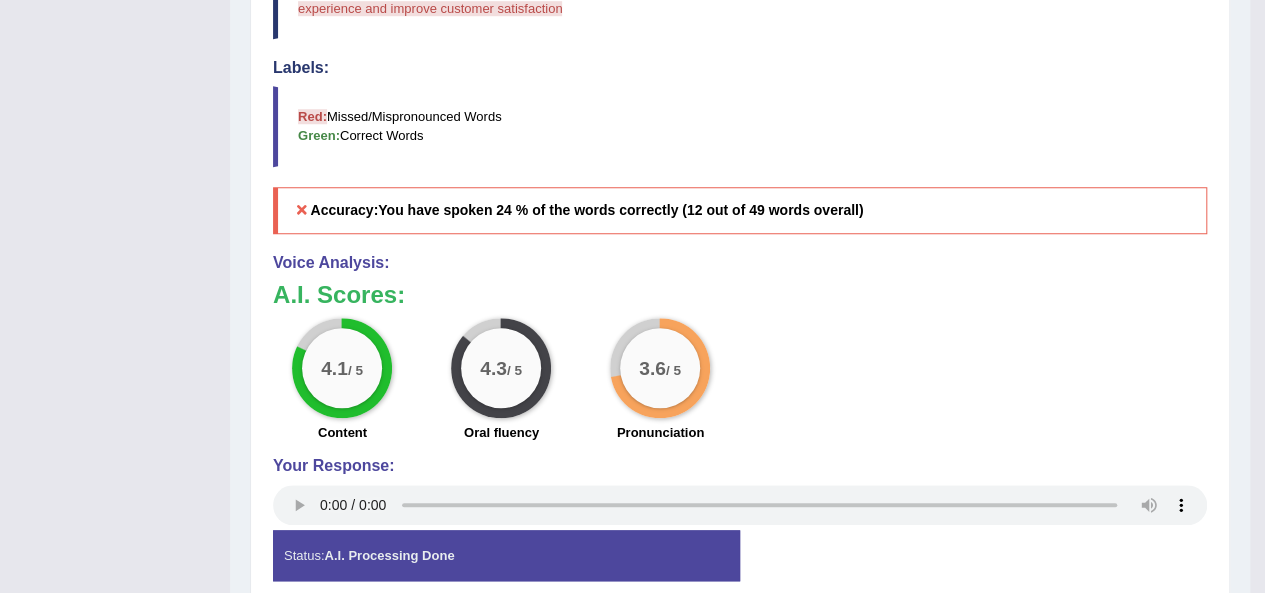 scroll, scrollTop: 800, scrollLeft: 0, axis: vertical 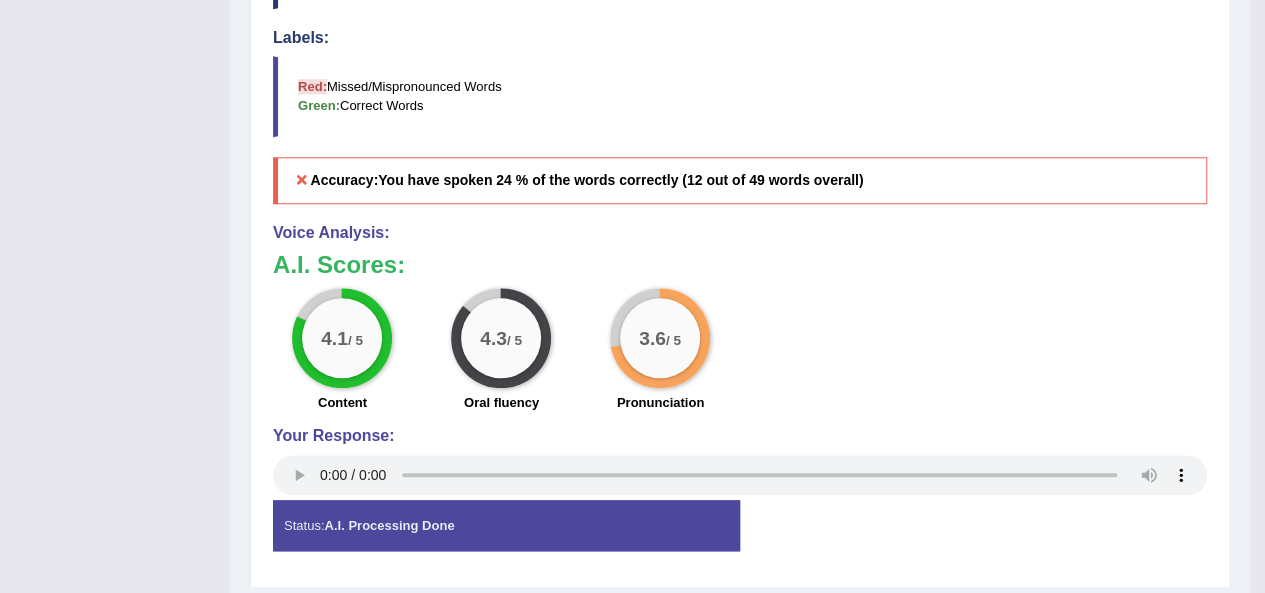 click on "Toggle navigation
Home
Practice Questions   Speaking Practice Read Aloud
Repeat Sentence
Describe Image
Re-tell Lecture
Answer Short Question
Summarize Group Discussion
Respond To A Situation
Writing Practice  Summarize Written Text
Write Essay
Reading Practice  Reading & Writing: Fill In The Blanks
Choose Multiple Answers
Re-order Paragraphs
Fill In The Blanks
Choose Single Answer
Listening Practice  Summarize Spoken Text
Highlight Incorrect Words
Highlight Correct Summary
Select Missing Word
Choose Single Answer
Choose Multiple Answers
Fill In The Blanks
Write From Dictation
Pronunciation
Tests
Take Mock Test" at bounding box center [632, -504] 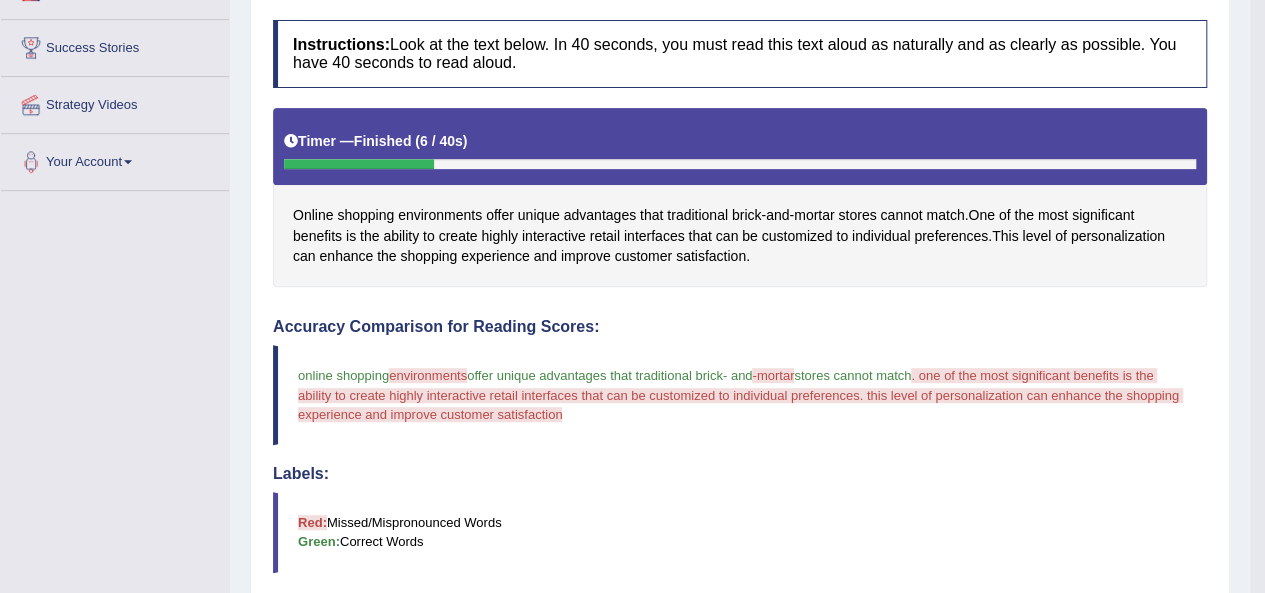 scroll, scrollTop: 357, scrollLeft: 0, axis: vertical 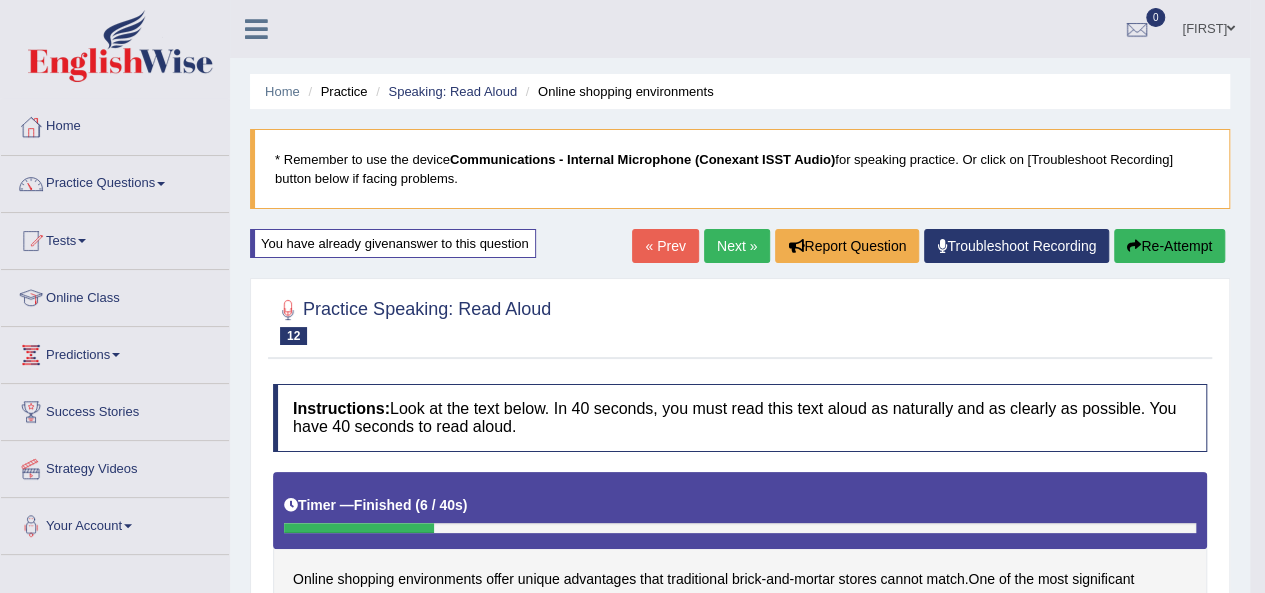 click on "Next »" at bounding box center (737, 246) 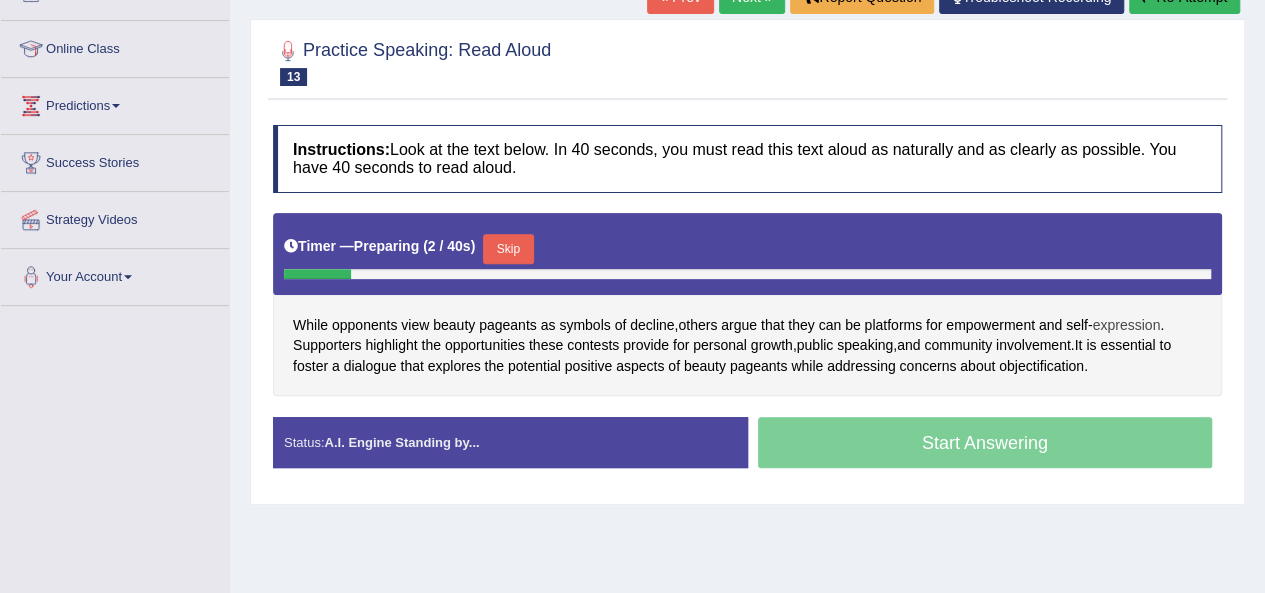 scroll, scrollTop: 249, scrollLeft: 0, axis: vertical 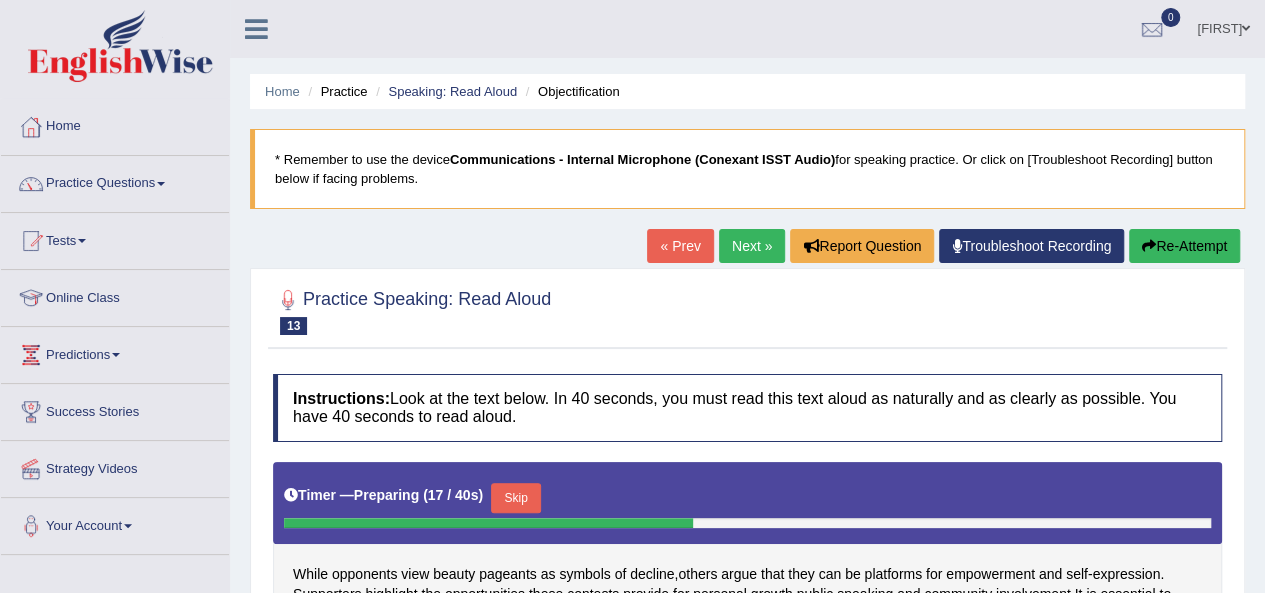 click on "Next »" at bounding box center [752, 246] 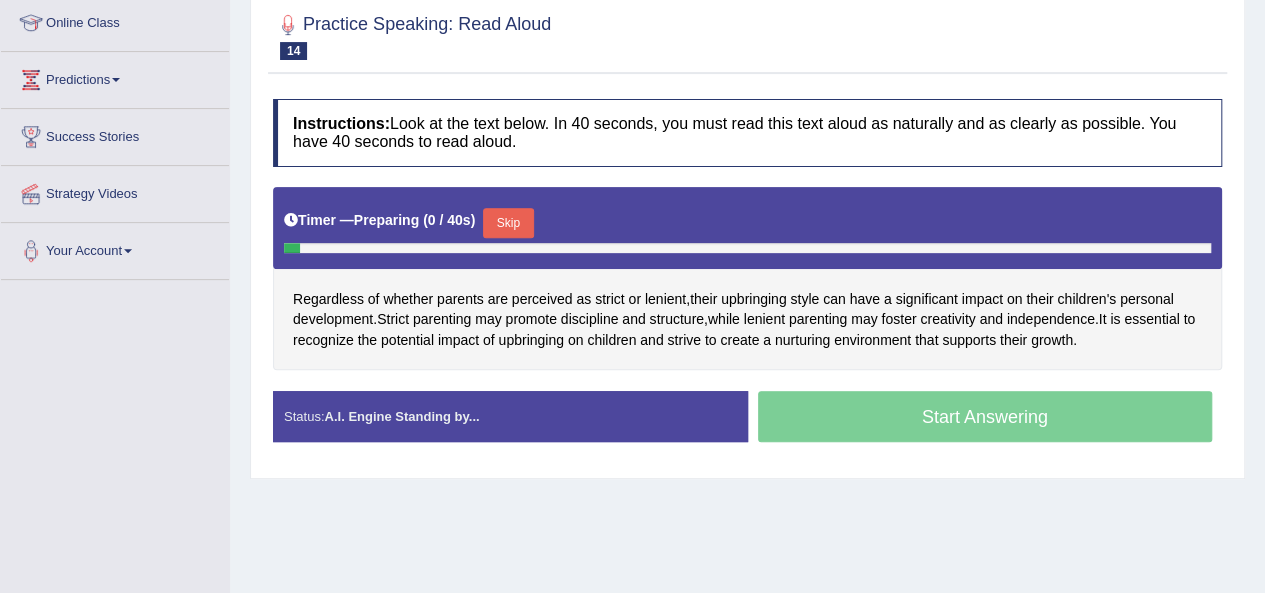 scroll, scrollTop: 275, scrollLeft: 0, axis: vertical 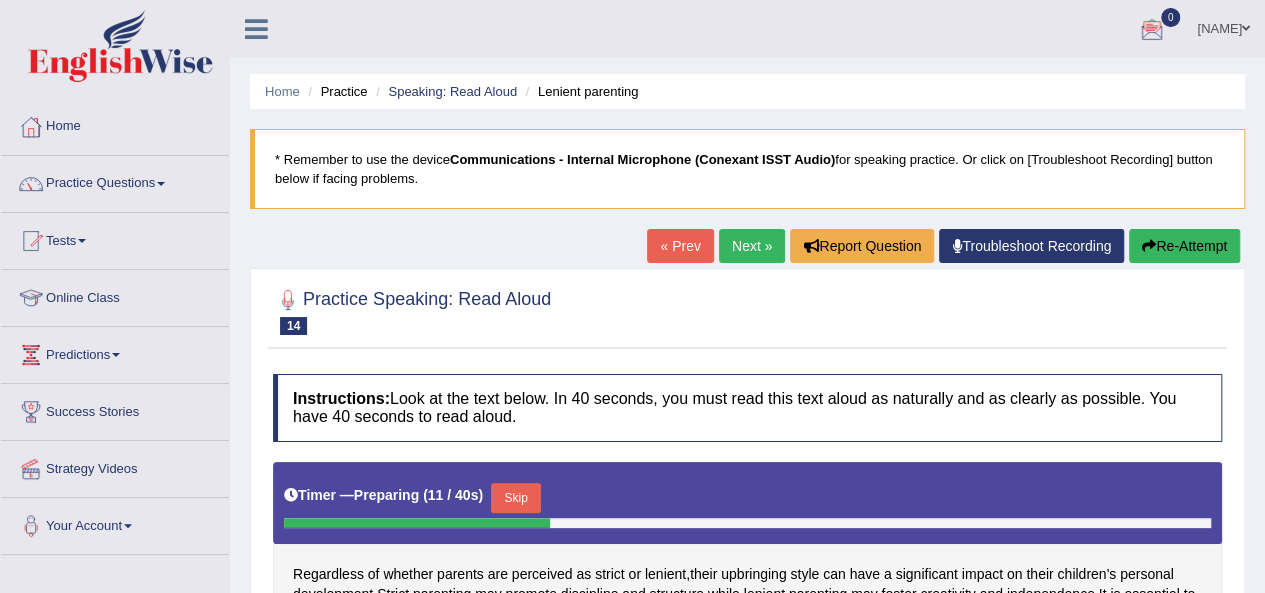 click on "Next »" at bounding box center (752, 246) 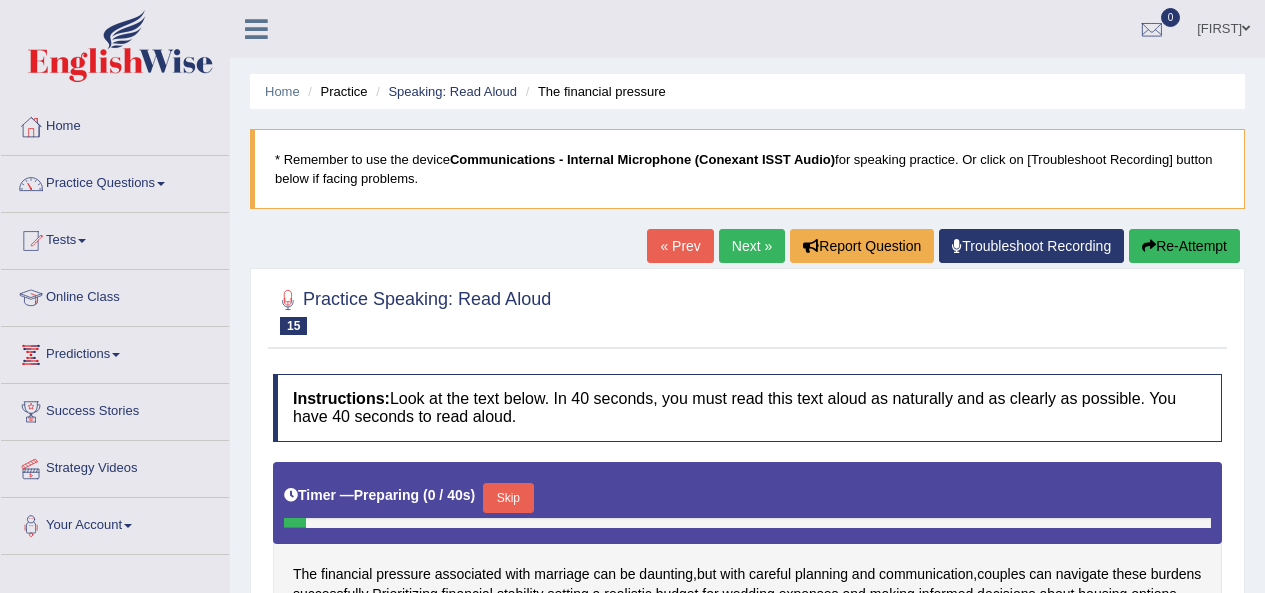 scroll, scrollTop: 412, scrollLeft: 0, axis: vertical 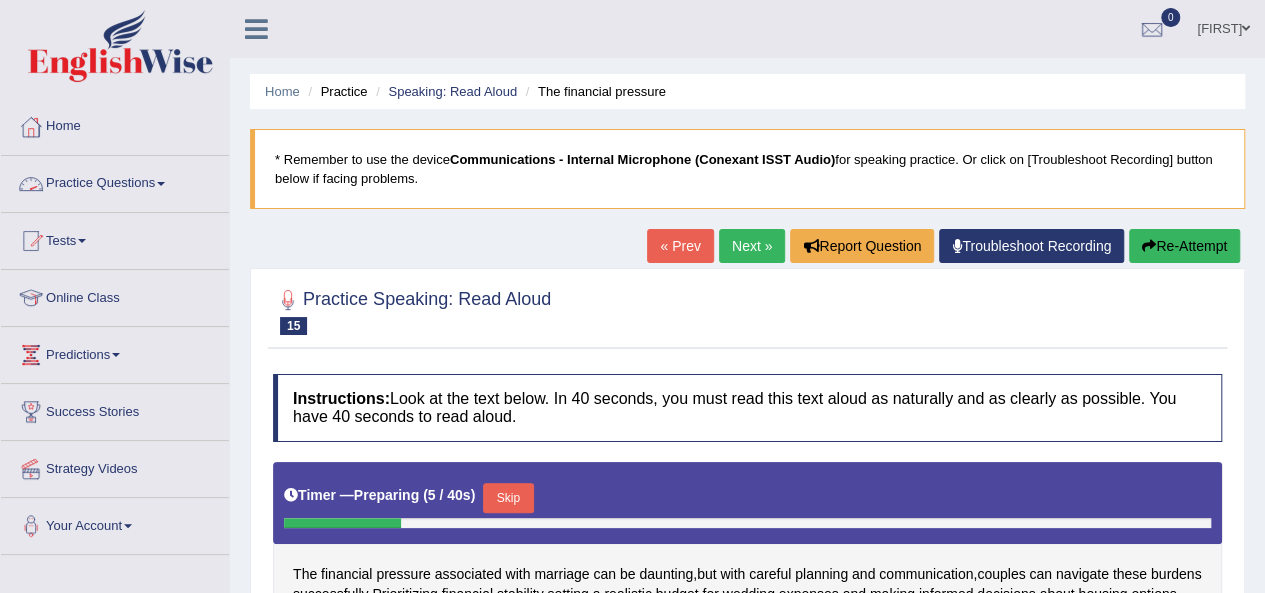 click on "Practice Questions" at bounding box center (115, 181) 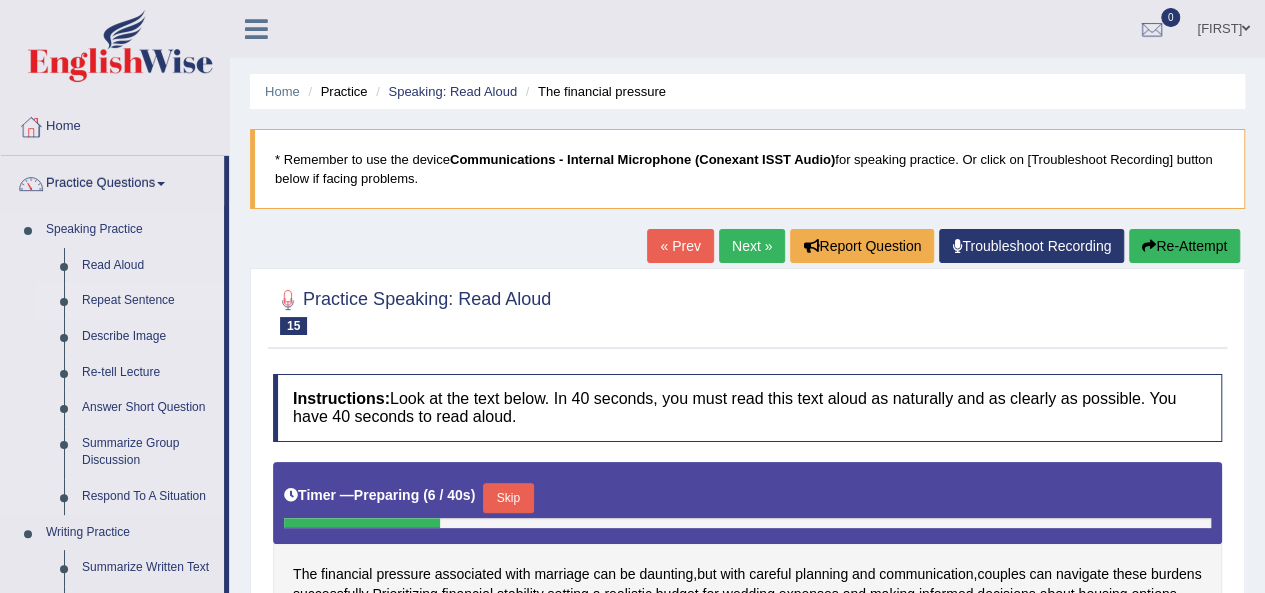 click on "Repeat Sentence" at bounding box center [148, 301] 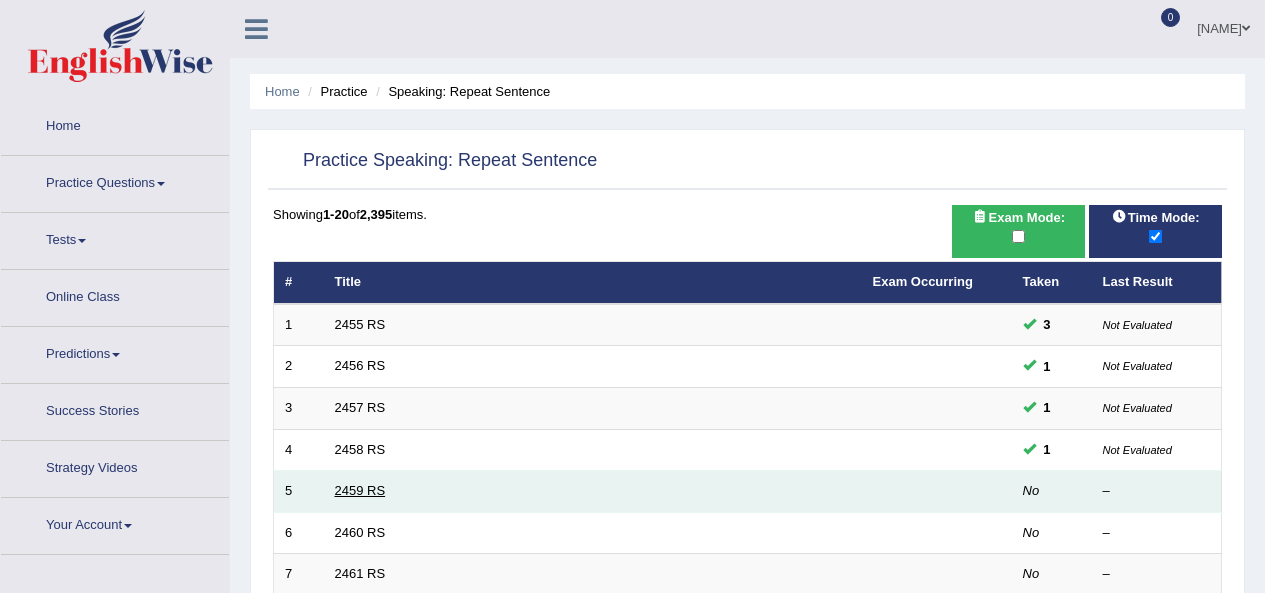 click on "2459 RS" at bounding box center (360, 490) 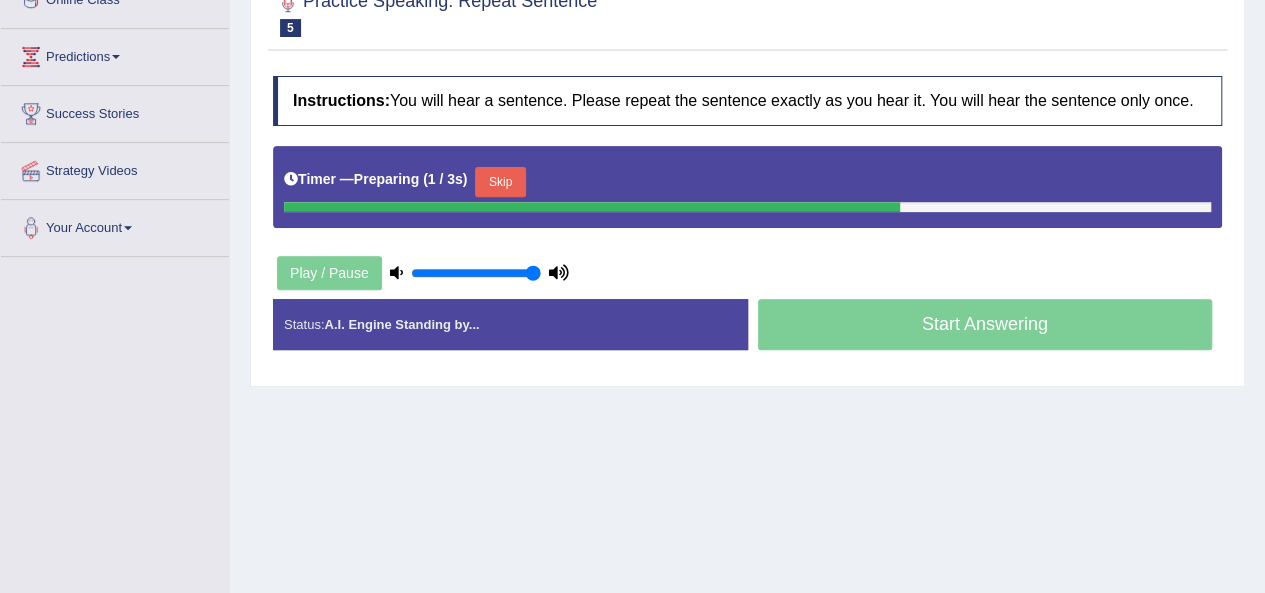 scroll, scrollTop: 298, scrollLeft: 0, axis: vertical 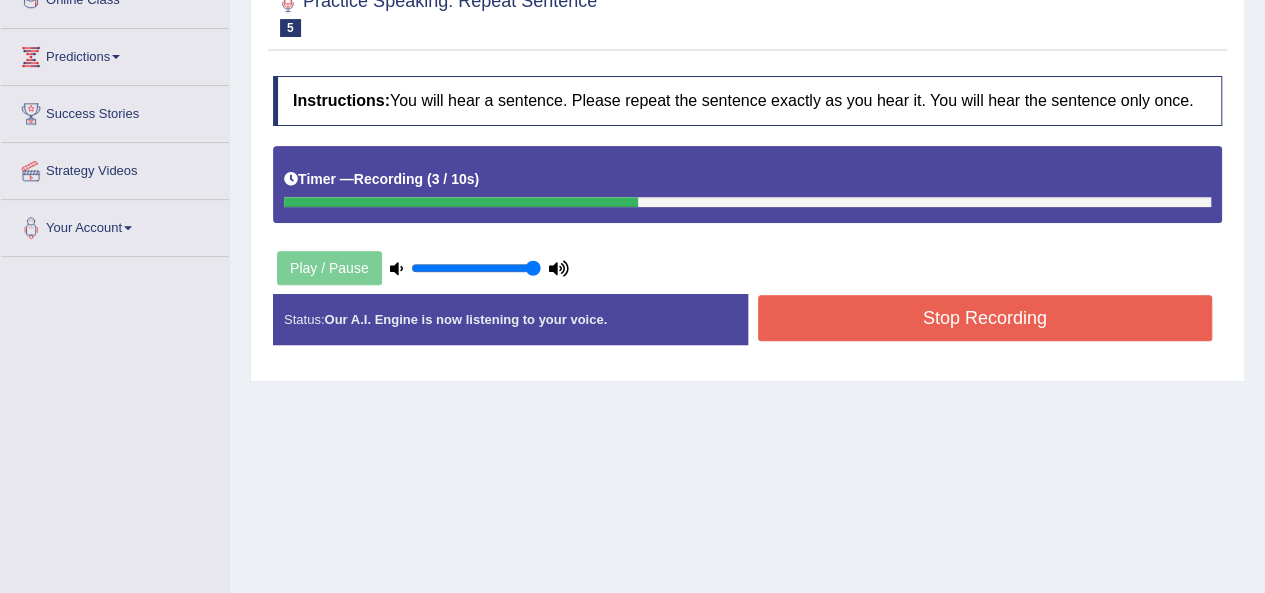 click on "Stop Recording" at bounding box center [985, 318] 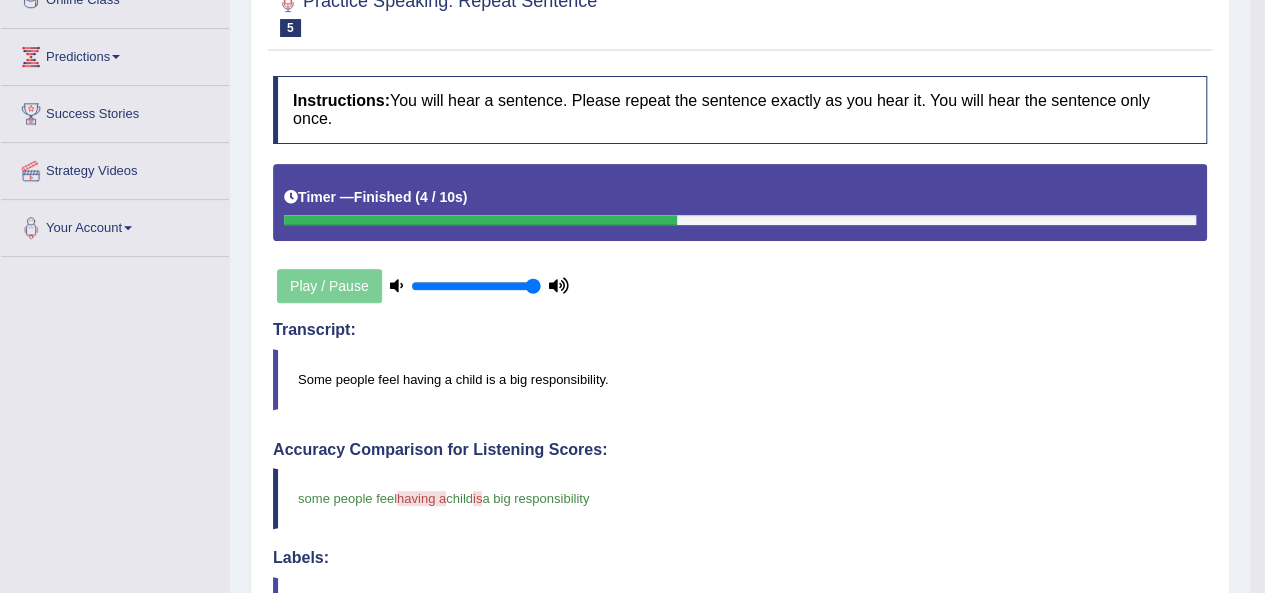 scroll, scrollTop: 817, scrollLeft: 0, axis: vertical 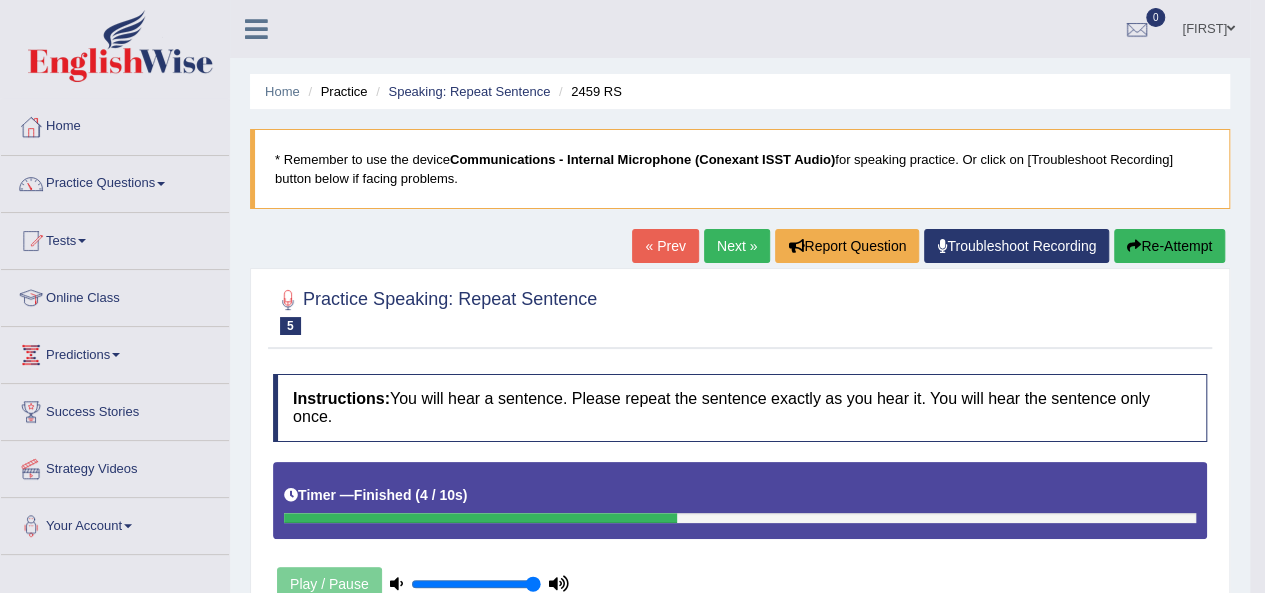 click on "Next »" at bounding box center (737, 246) 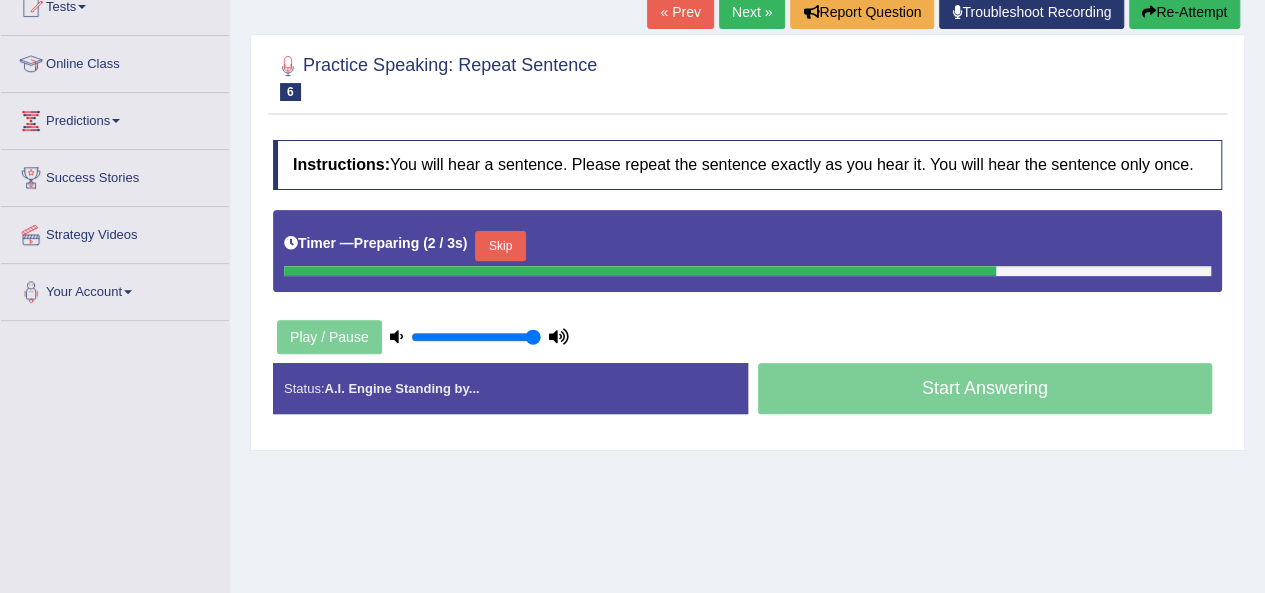scroll, scrollTop: 234, scrollLeft: 0, axis: vertical 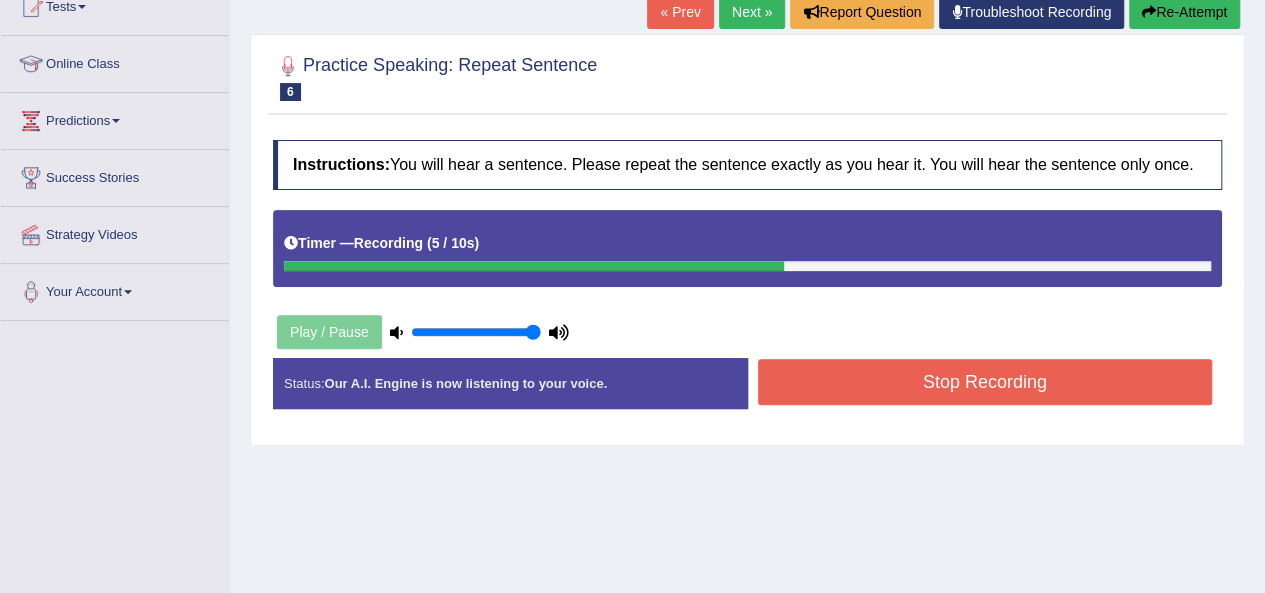click on "Stop Recording" at bounding box center (985, 382) 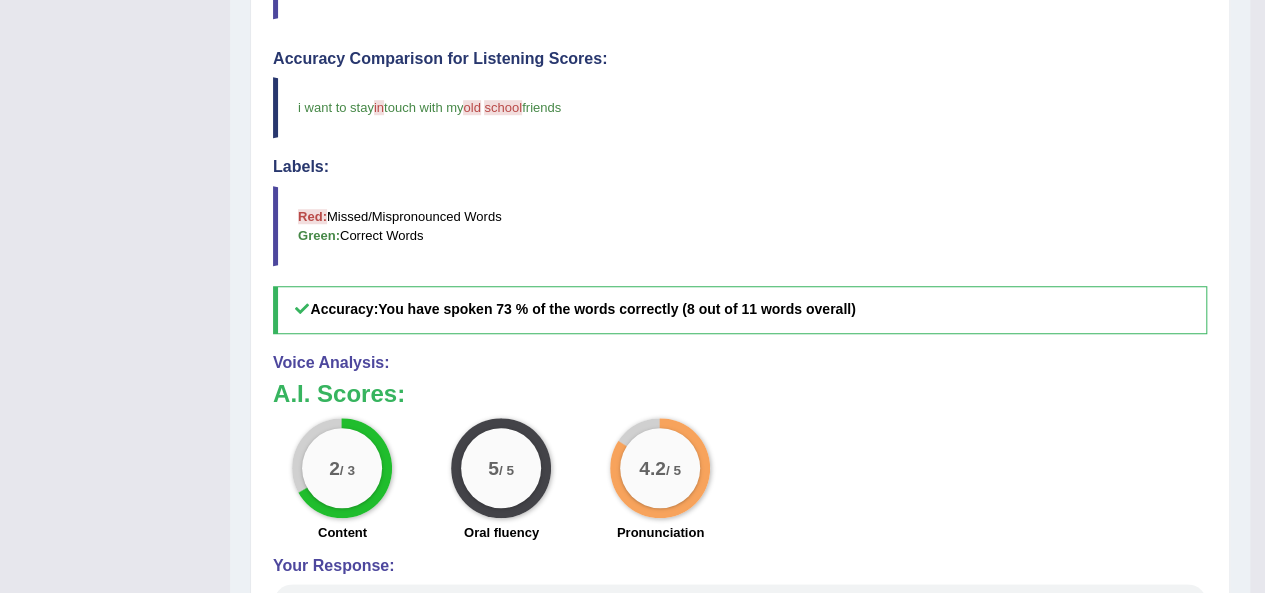 scroll, scrollTop: 701, scrollLeft: 0, axis: vertical 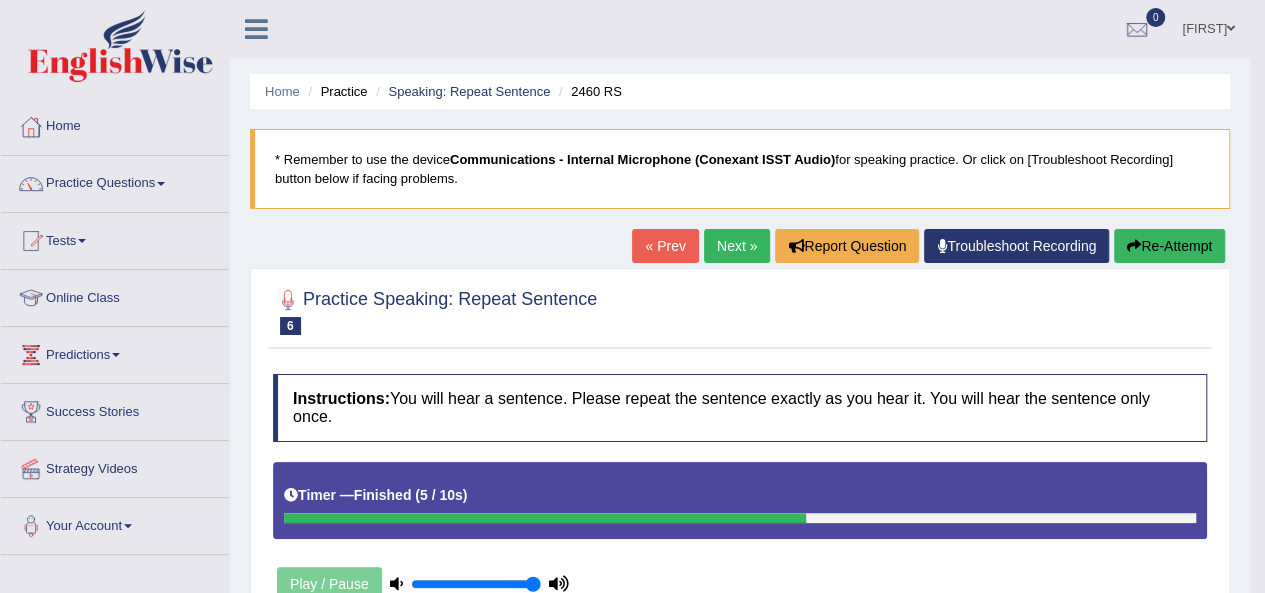click on "Next »" at bounding box center (737, 246) 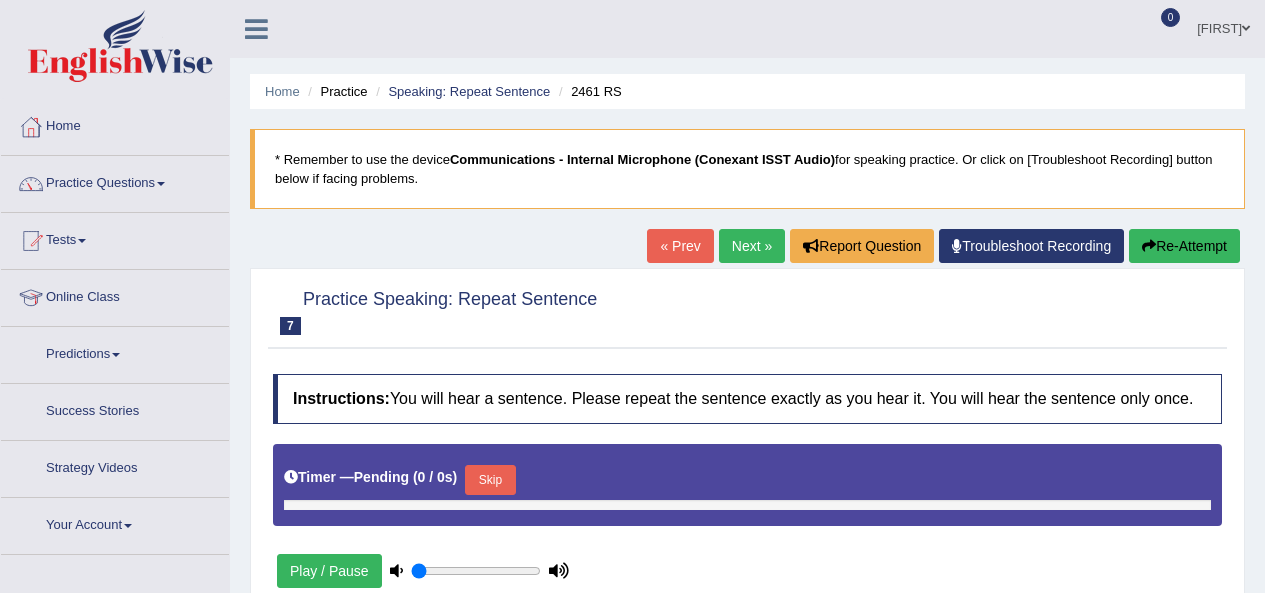 type on "1" 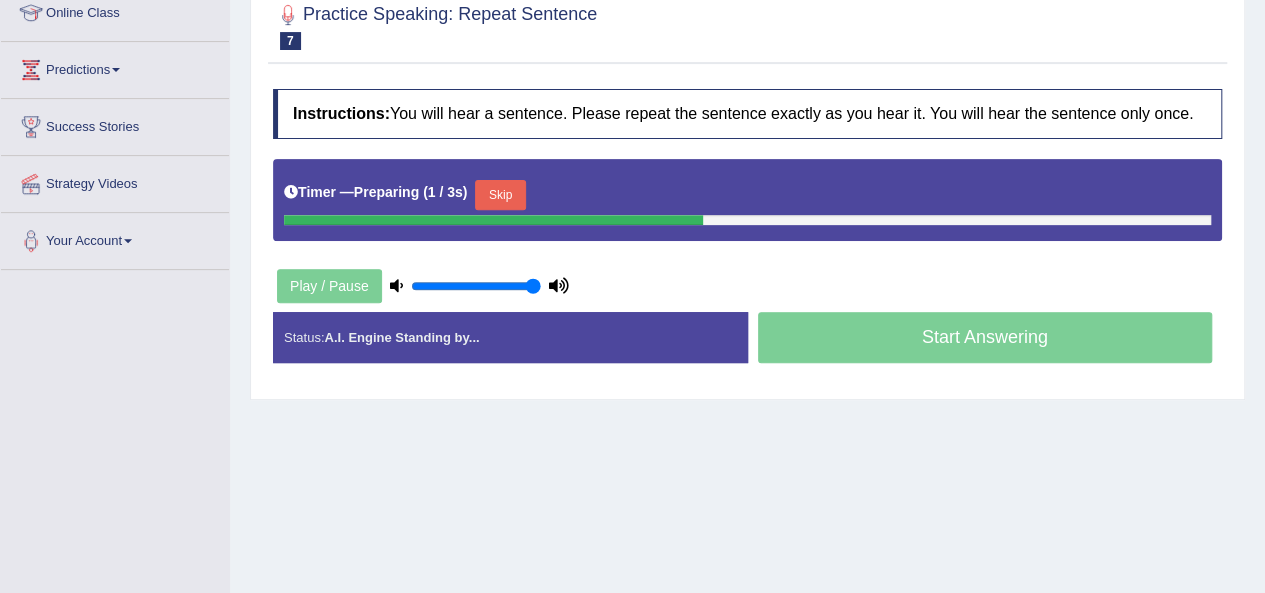 scroll, scrollTop: 285, scrollLeft: 0, axis: vertical 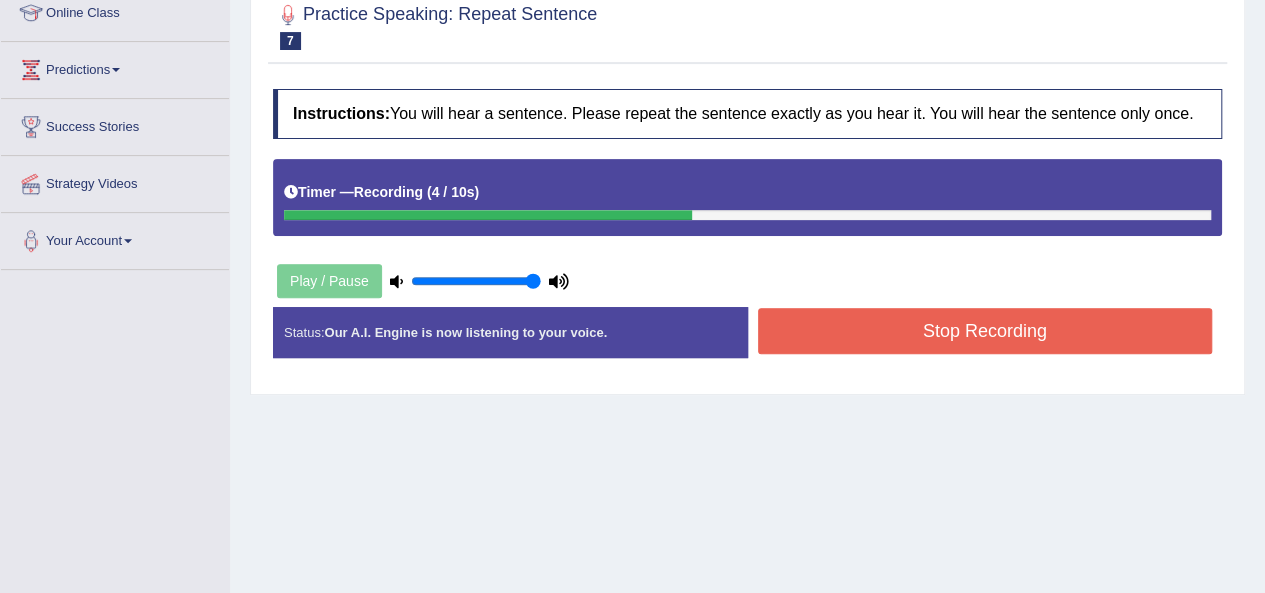 click on "Stop Recording" at bounding box center (985, 331) 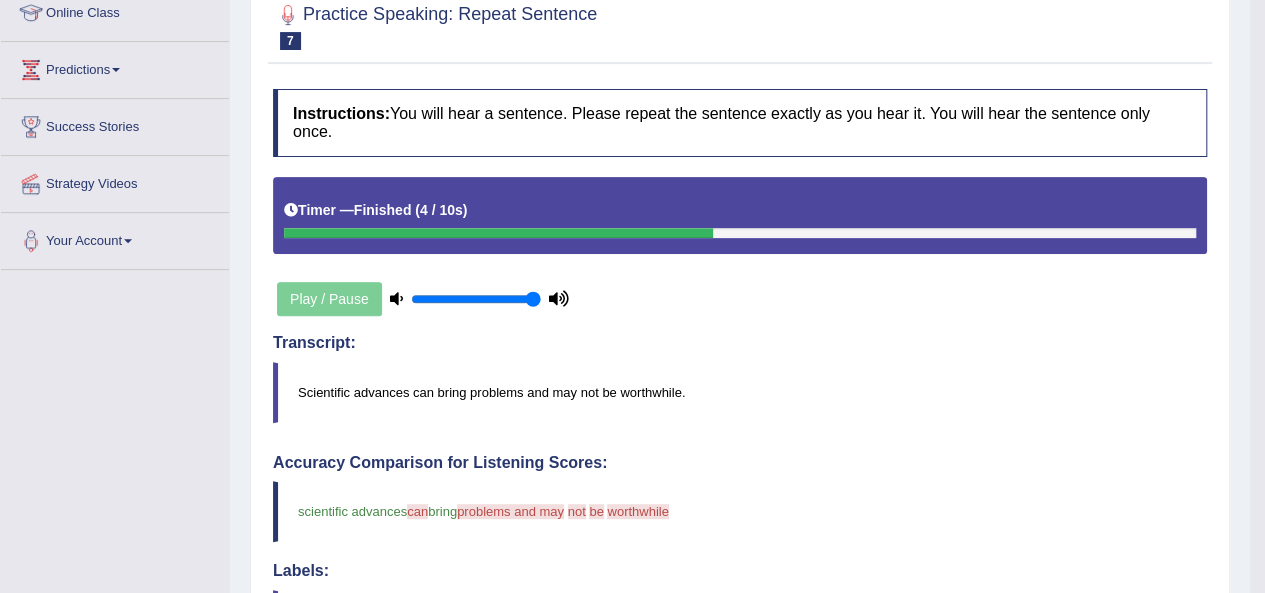 drag, startPoint x: 1261, startPoint y: 297, endPoint x: 1278, endPoint y: 355, distance: 60.440052 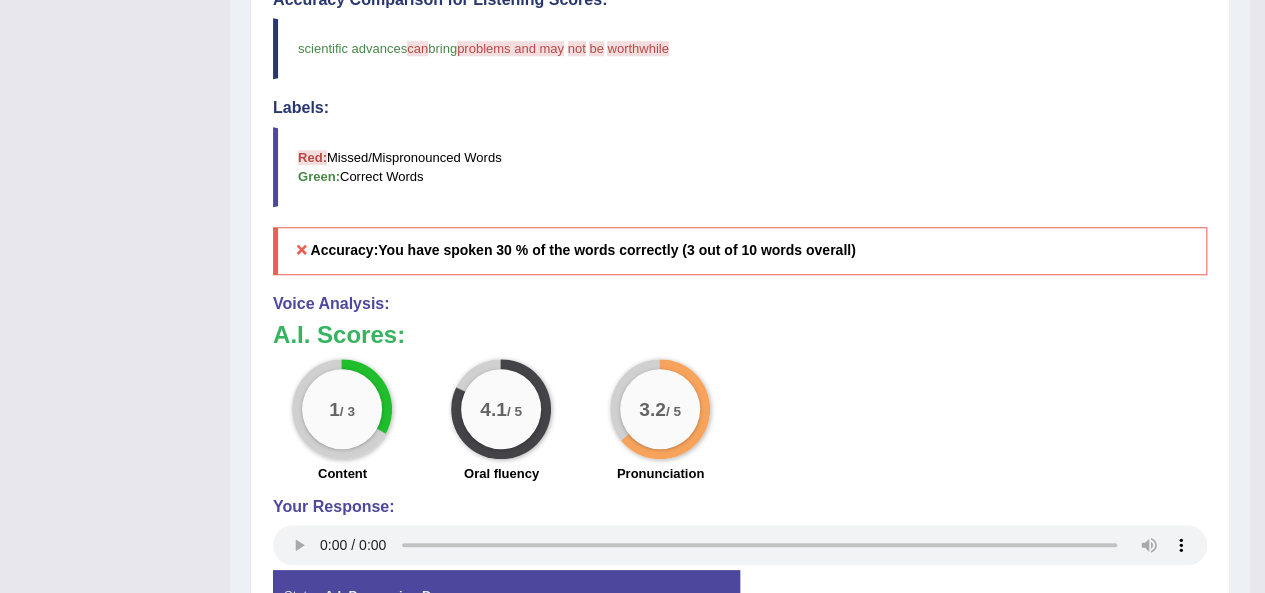 scroll, scrollTop: 814, scrollLeft: 0, axis: vertical 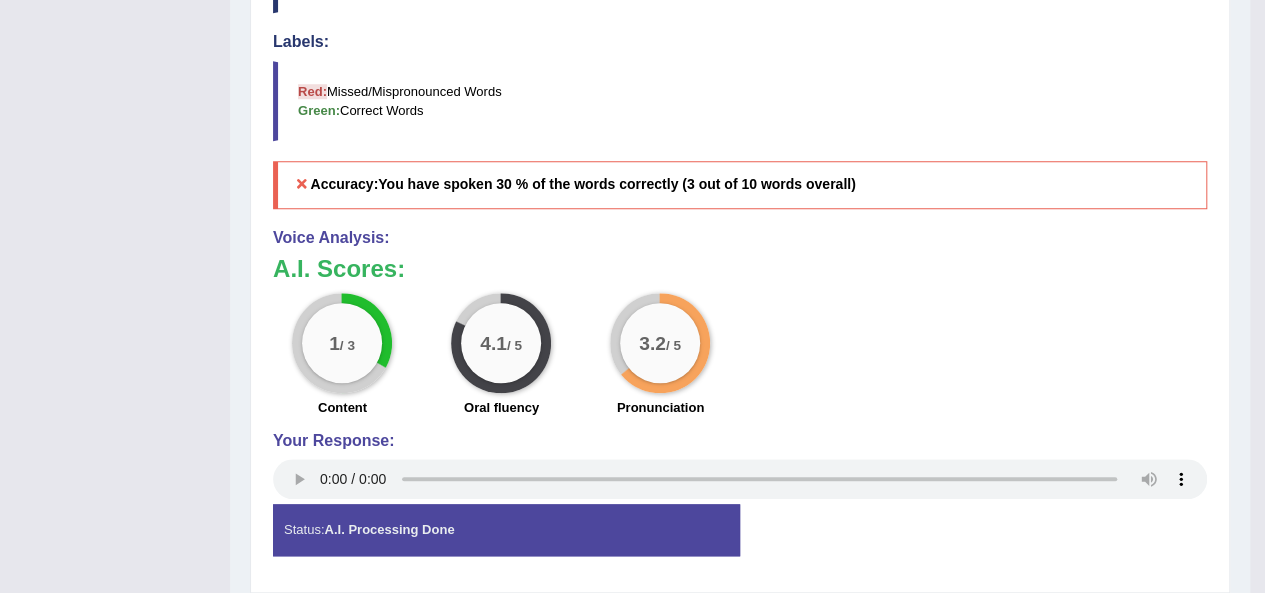 click on "1  / 3" at bounding box center [342, 343] 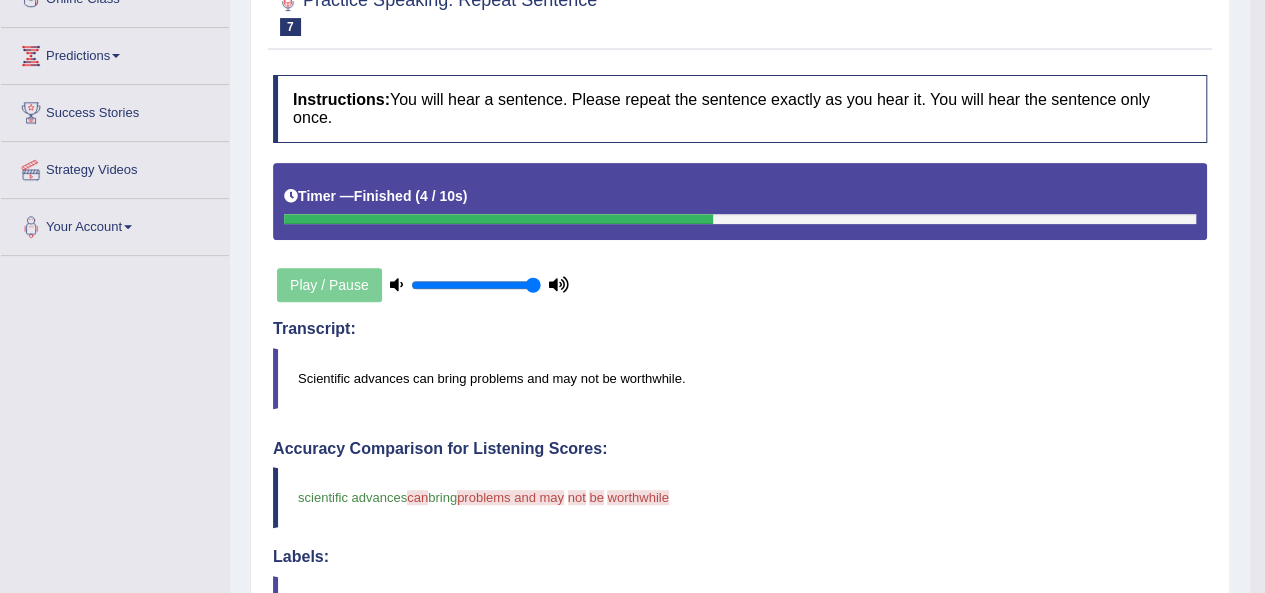 scroll, scrollTop: 43, scrollLeft: 0, axis: vertical 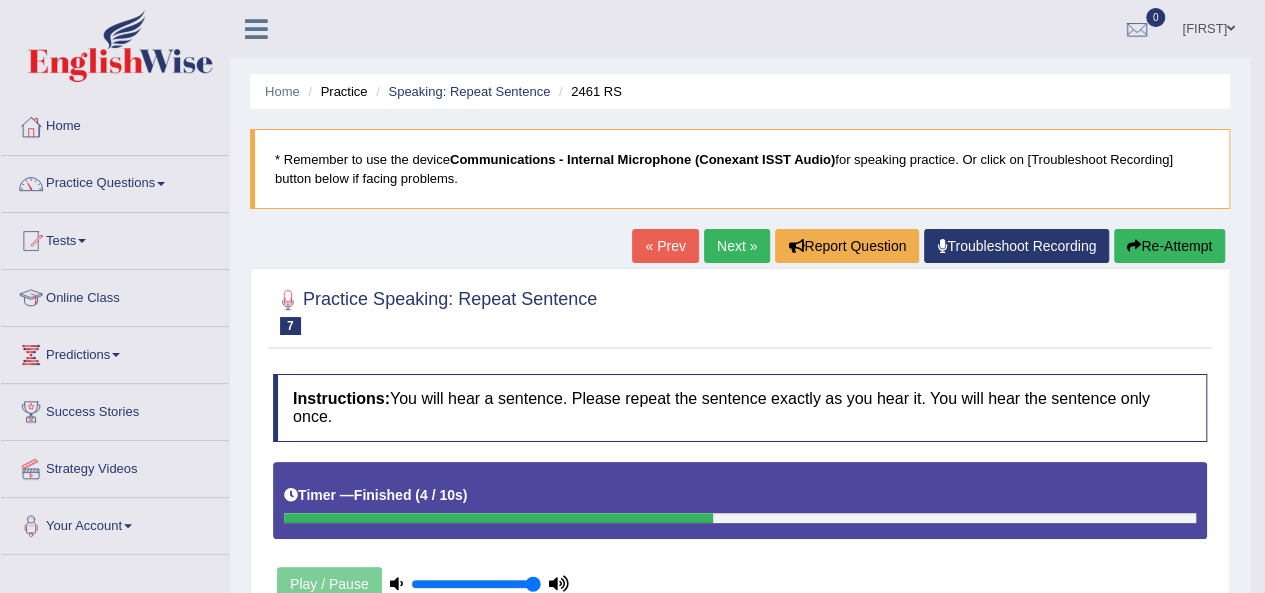 click on "Next »" at bounding box center (737, 246) 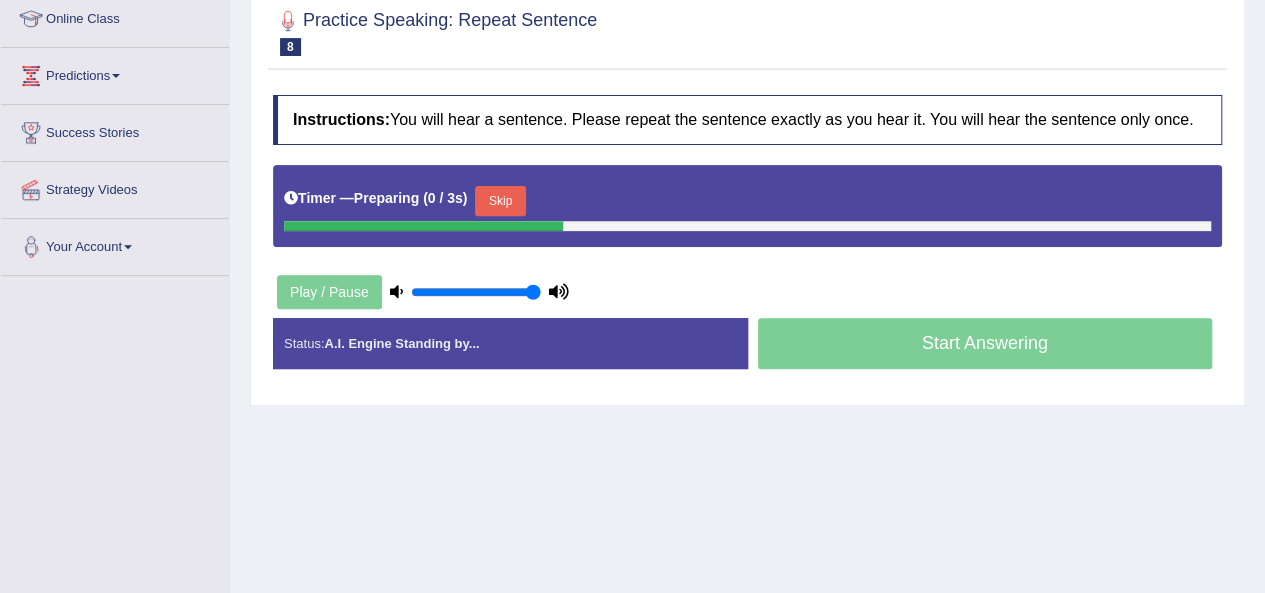 scroll, scrollTop: 279, scrollLeft: 0, axis: vertical 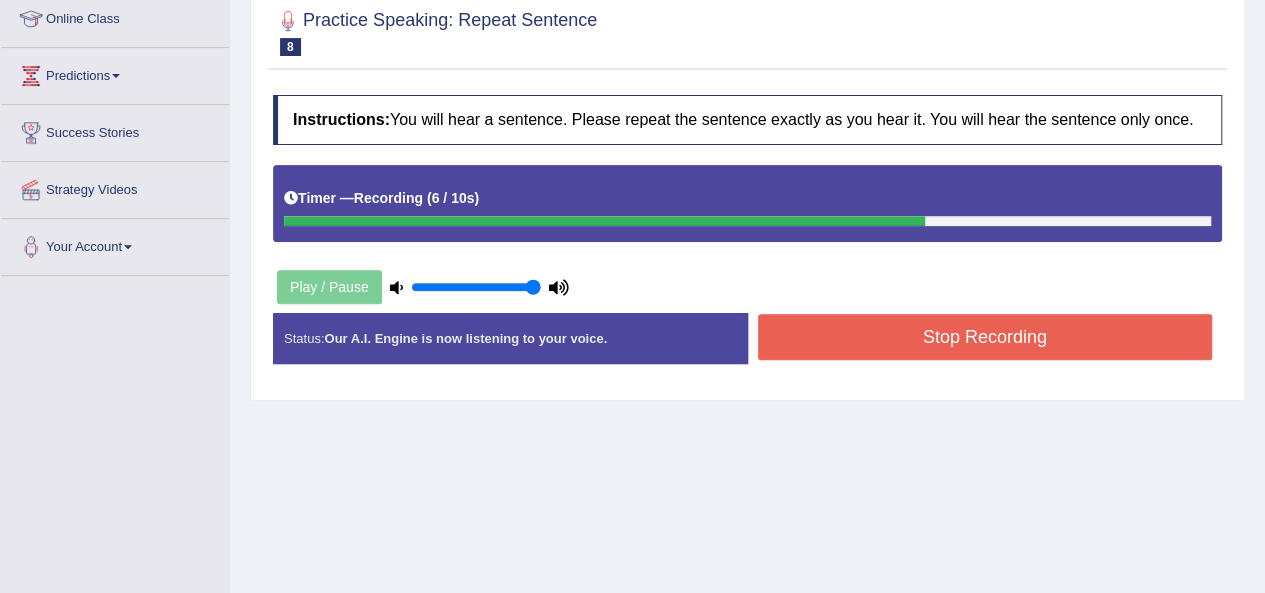 click on "Stop Recording" at bounding box center [985, 337] 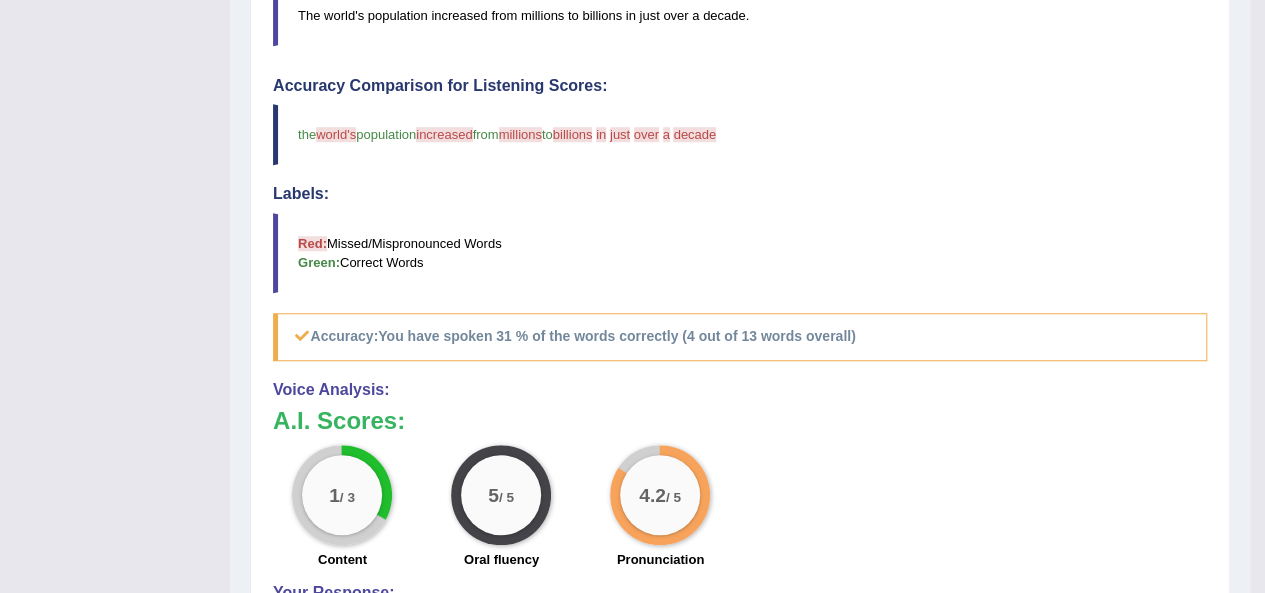 scroll, scrollTop: 768, scrollLeft: 0, axis: vertical 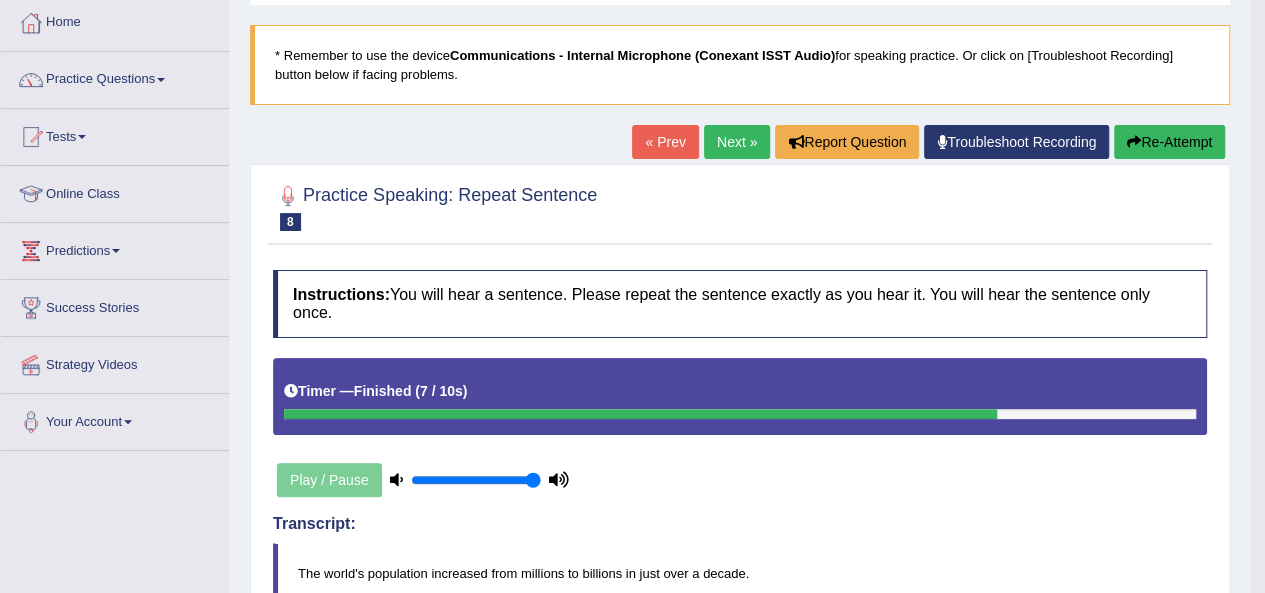 click on "Re-Attempt" at bounding box center [1169, 142] 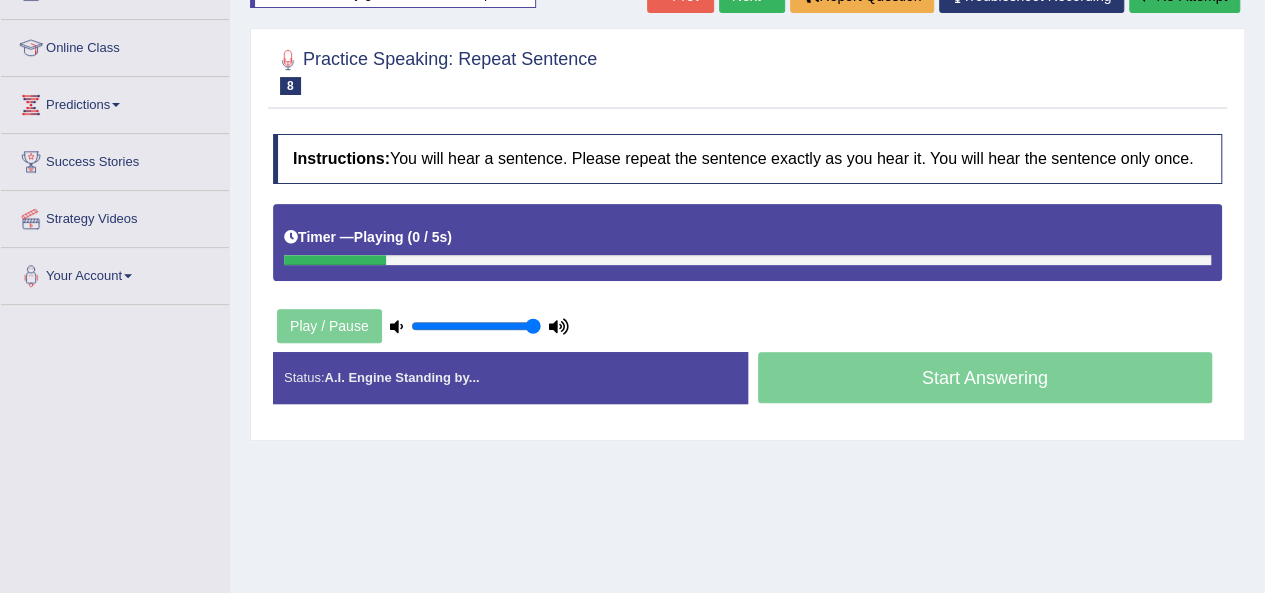 scroll, scrollTop: 250, scrollLeft: 0, axis: vertical 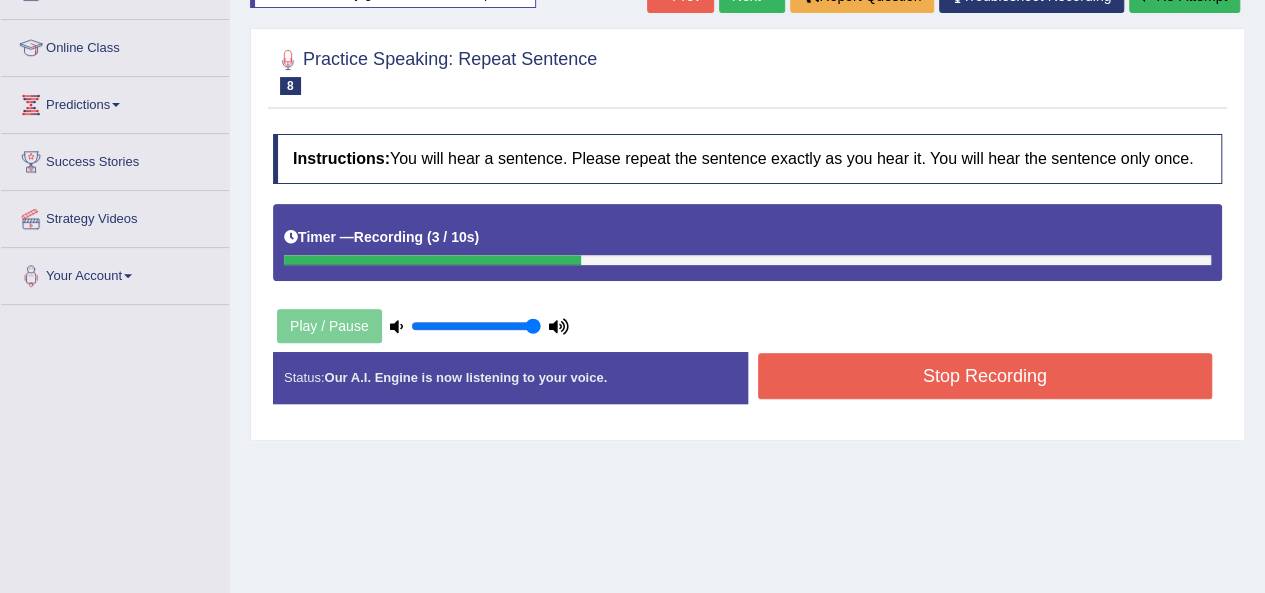click on "Stop Recording" at bounding box center (985, 376) 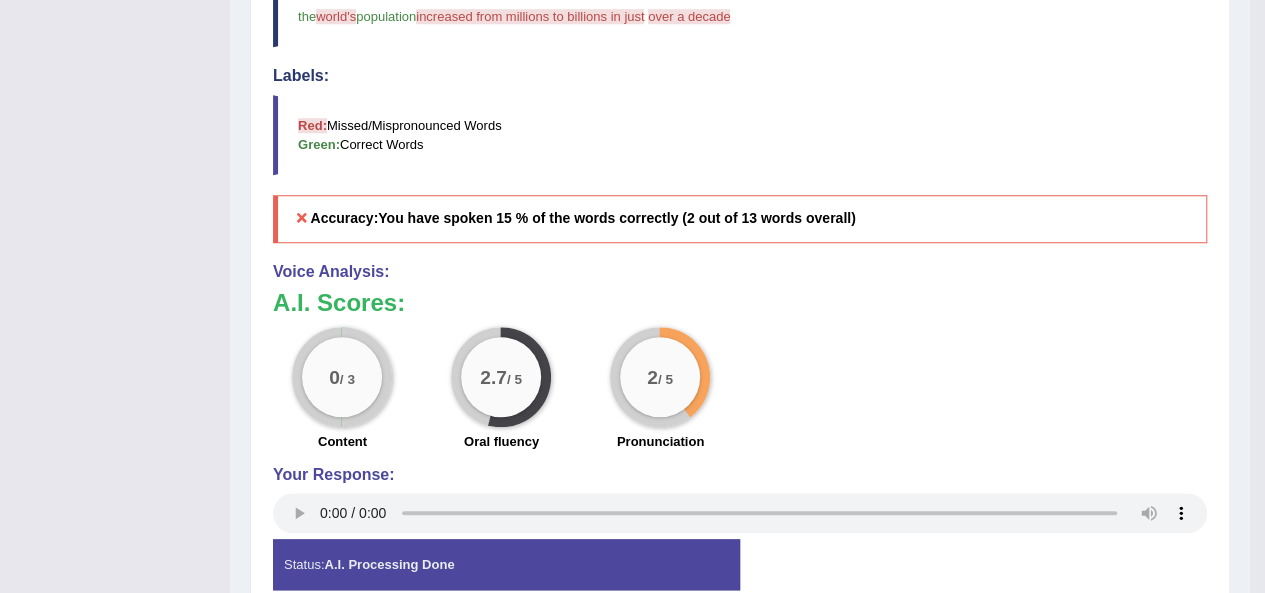 scroll, scrollTop: 801, scrollLeft: 0, axis: vertical 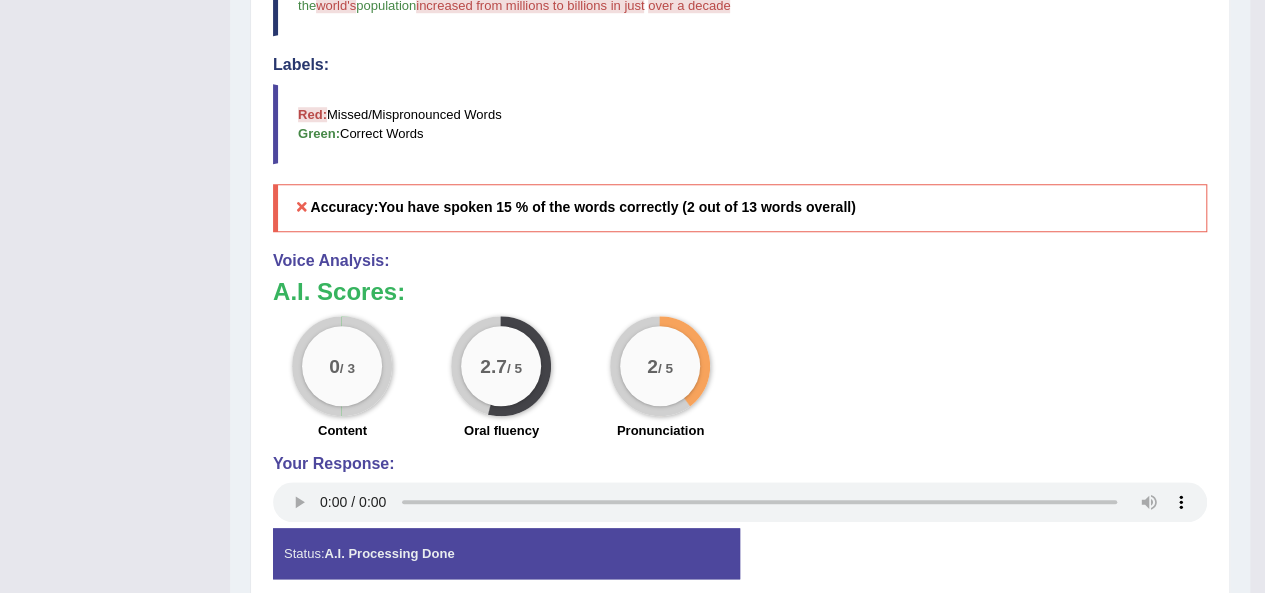 drag, startPoint x: 510, startPoint y: 430, endPoint x: 558, endPoint y: 433, distance: 48.09366 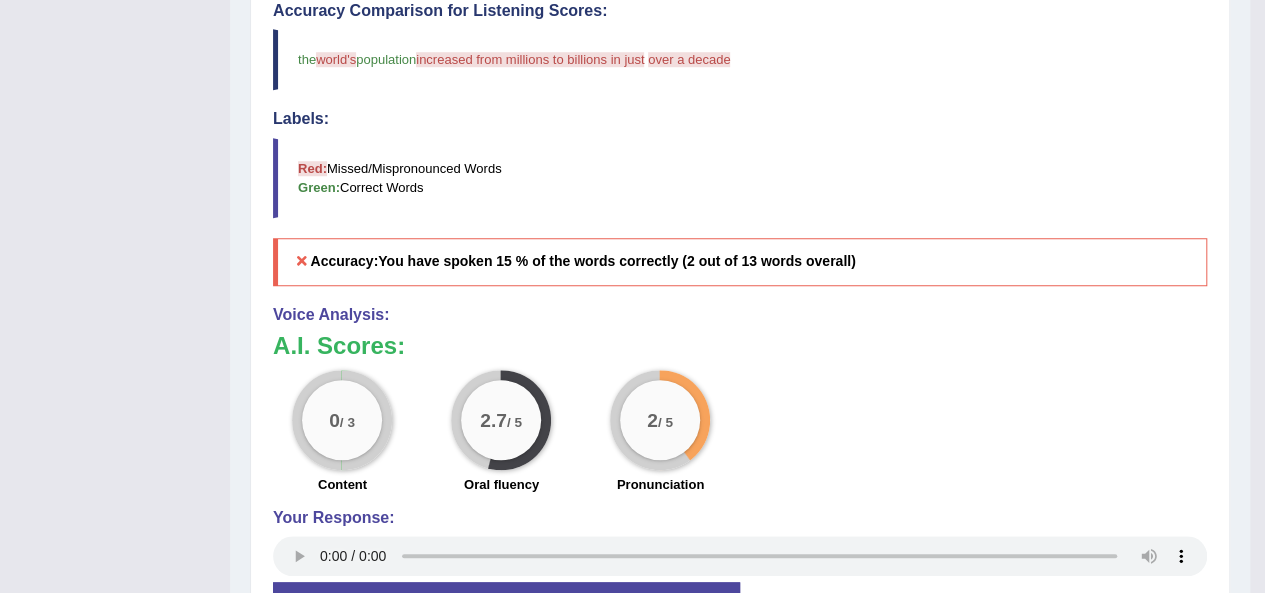 scroll, scrollTop: 703, scrollLeft: 0, axis: vertical 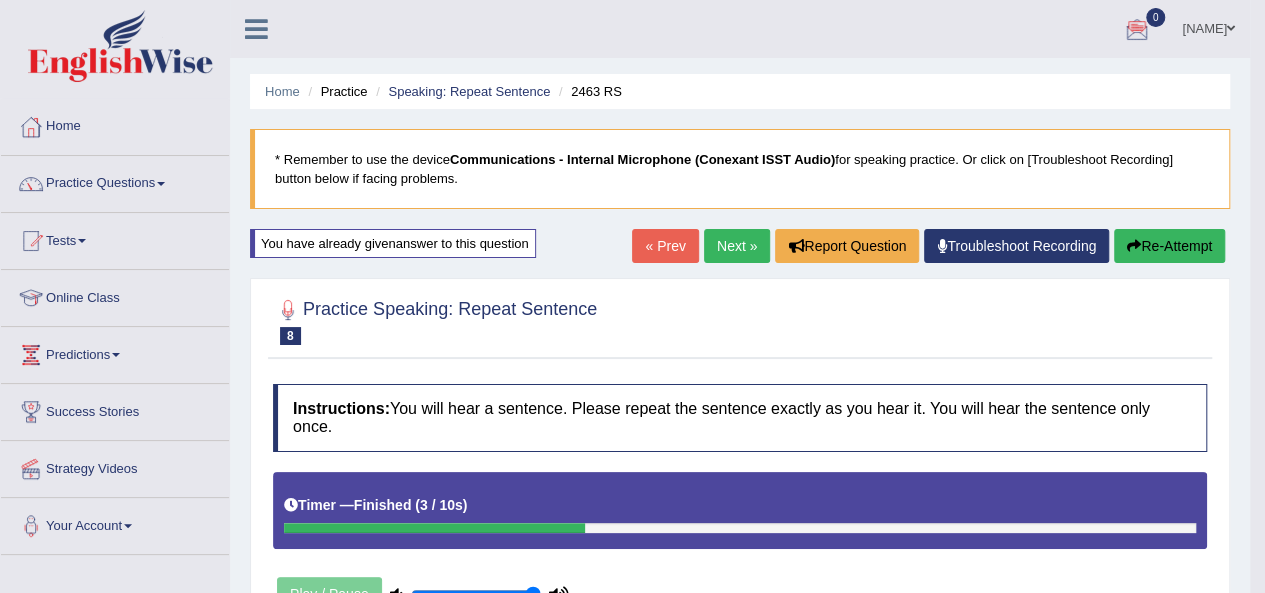 click on "Gagandeep
Toggle navigation
Username: gagan_tiwana98
Access Type: Online
Subscription: Diamond Package
Log out
0
See All Alerts" at bounding box center [893, 28] 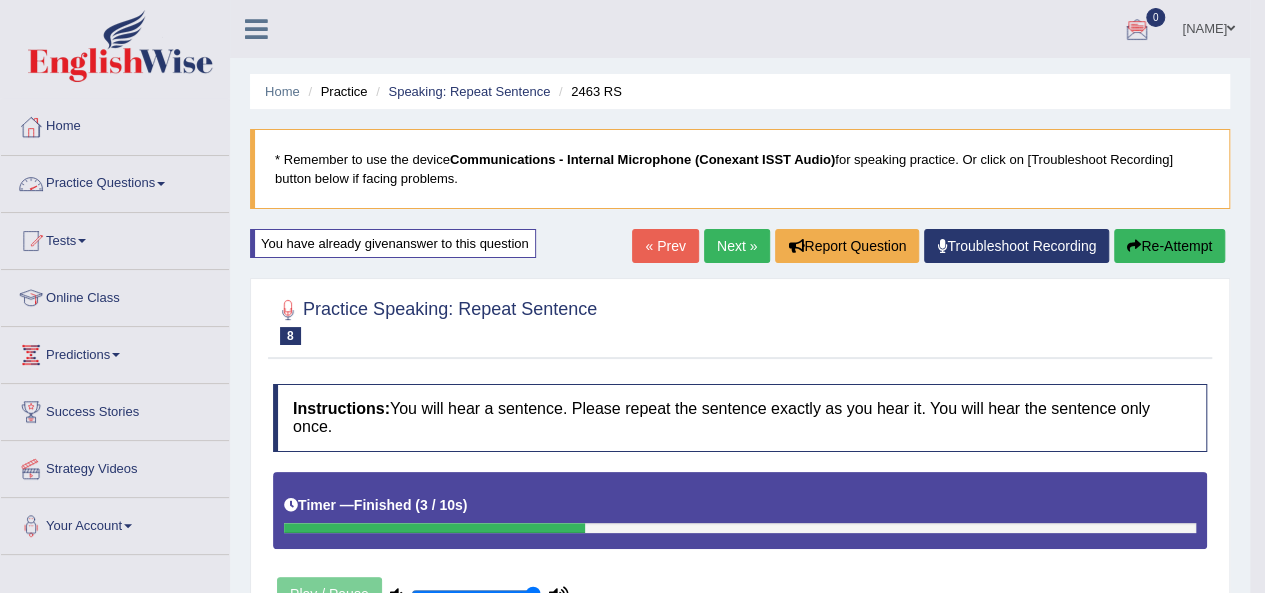 click on "Practice Questions" at bounding box center (115, 181) 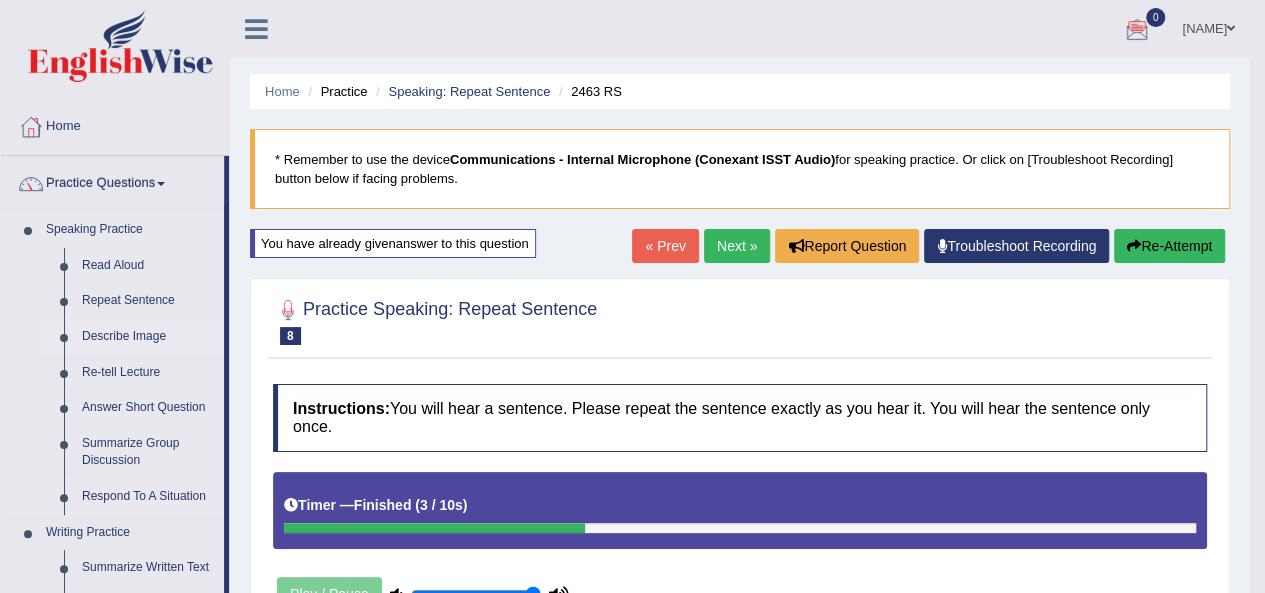 click on "Describe Image" at bounding box center [148, 337] 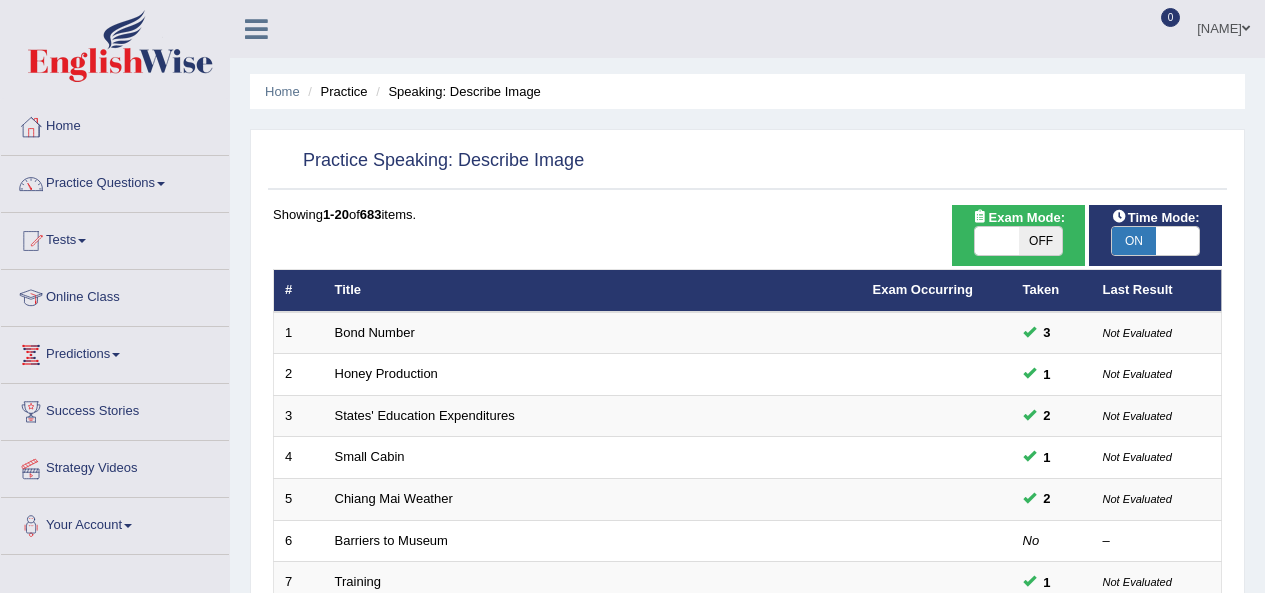 scroll, scrollTop: 197, scrollLeft: 0, axis: vertical 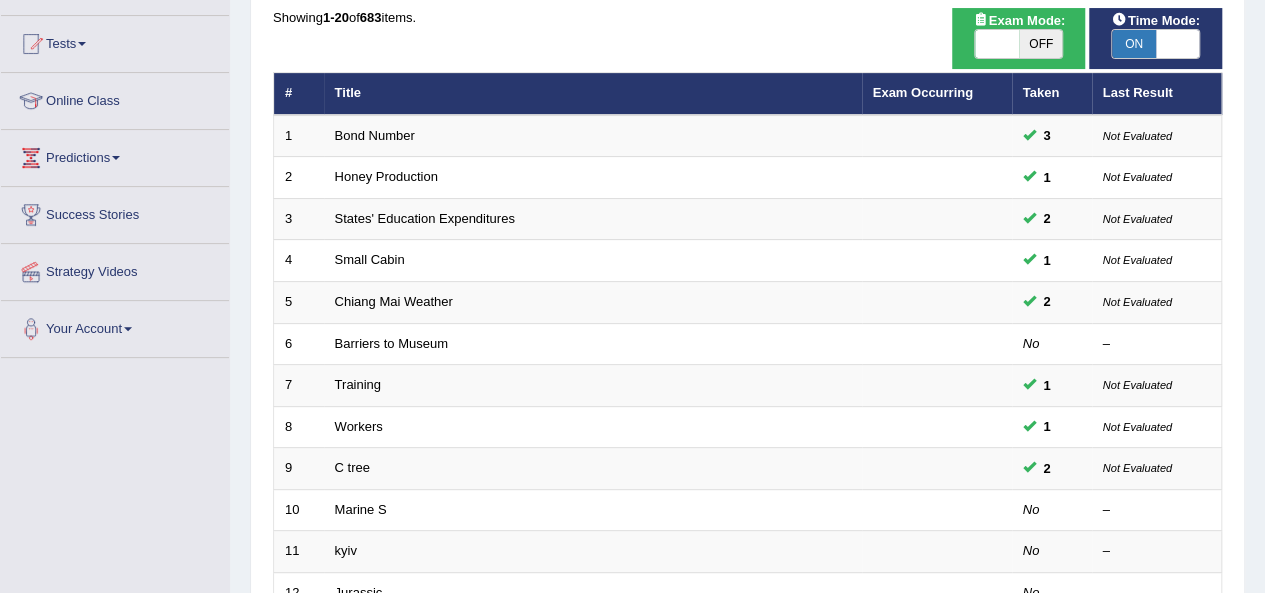 click on "ON" at bounding box center (1134, 44) 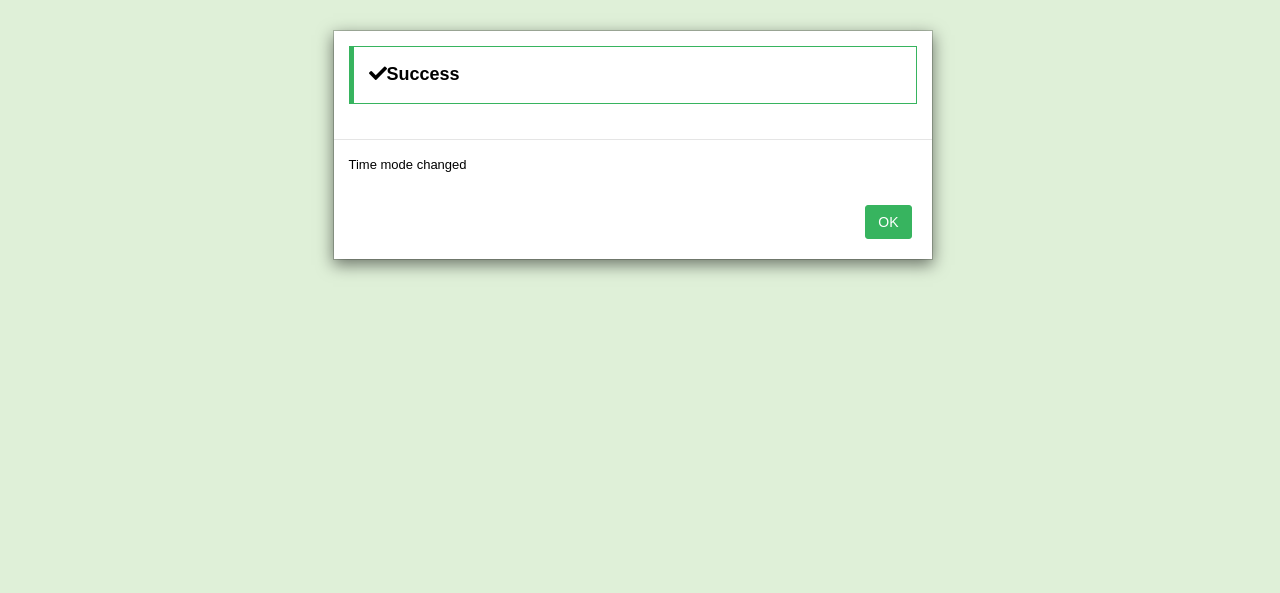 click on "OK" at bounding box center (888, 222) 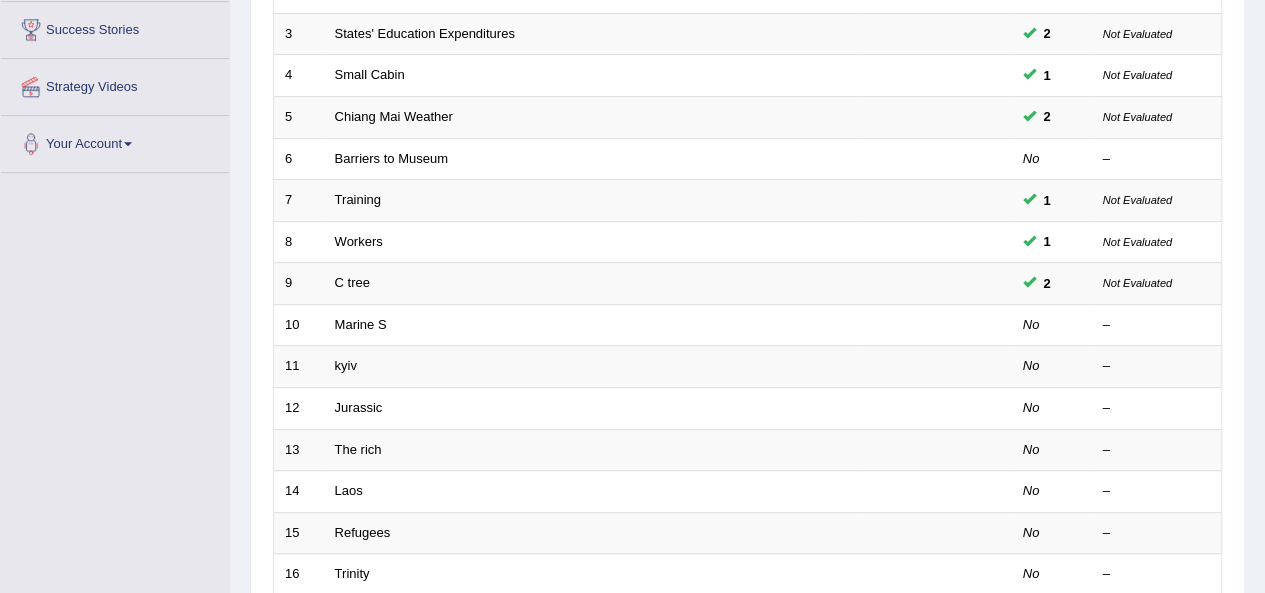 scroll, scrollTop: 383, scrollLeft: 0, axis: vertical 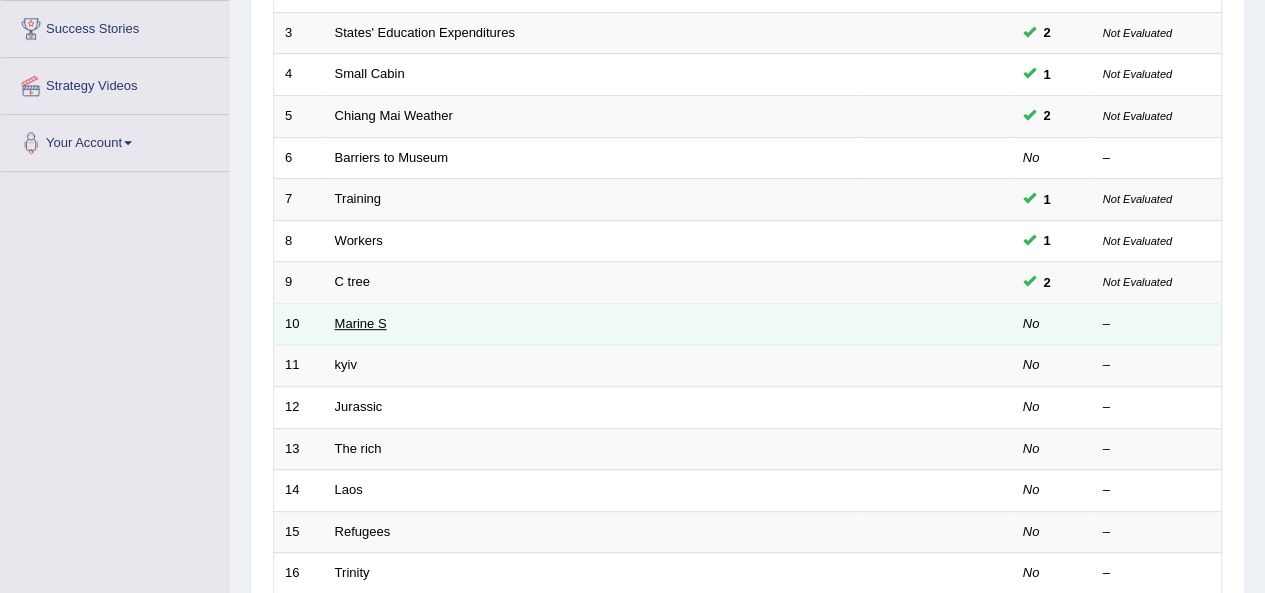 click on "Marine S" at bounding box center (361, 323) 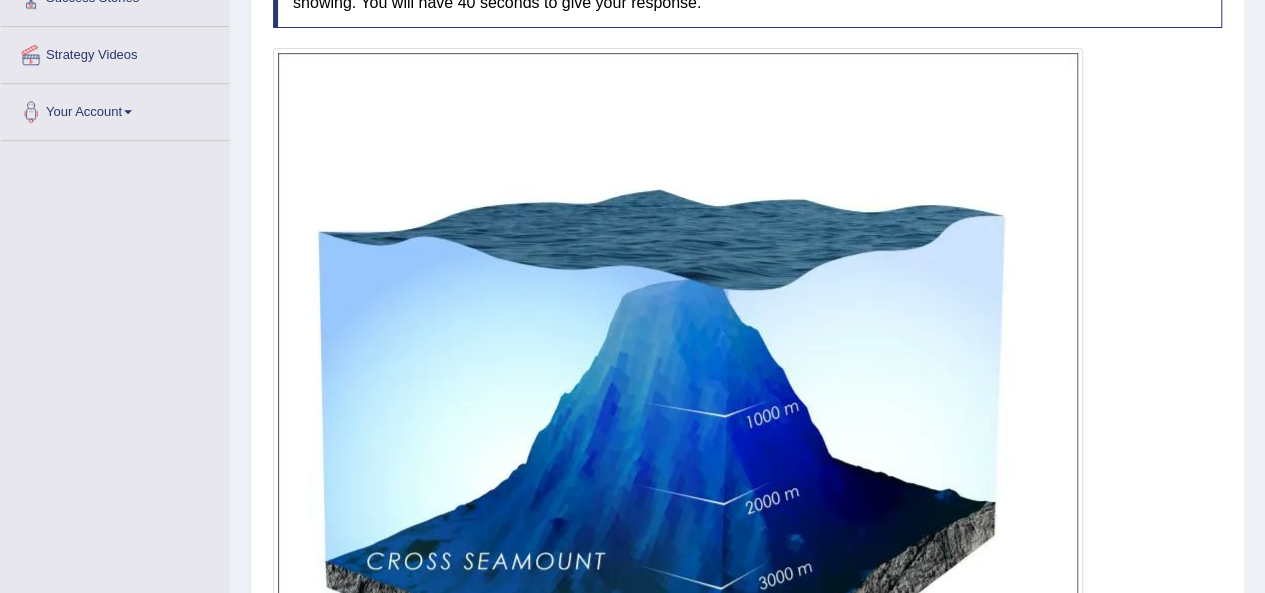 scroll, scrollTop: 465, scrollLeft: 0, axis: vertical 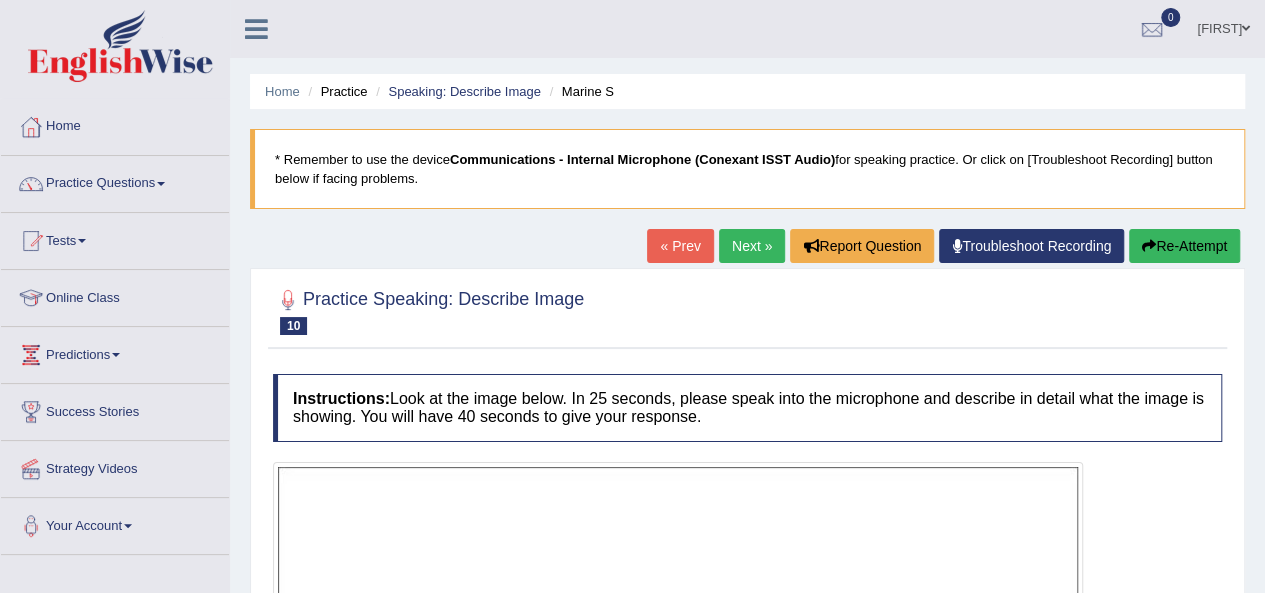 click on "Next »" at bounding box center [752, 246] 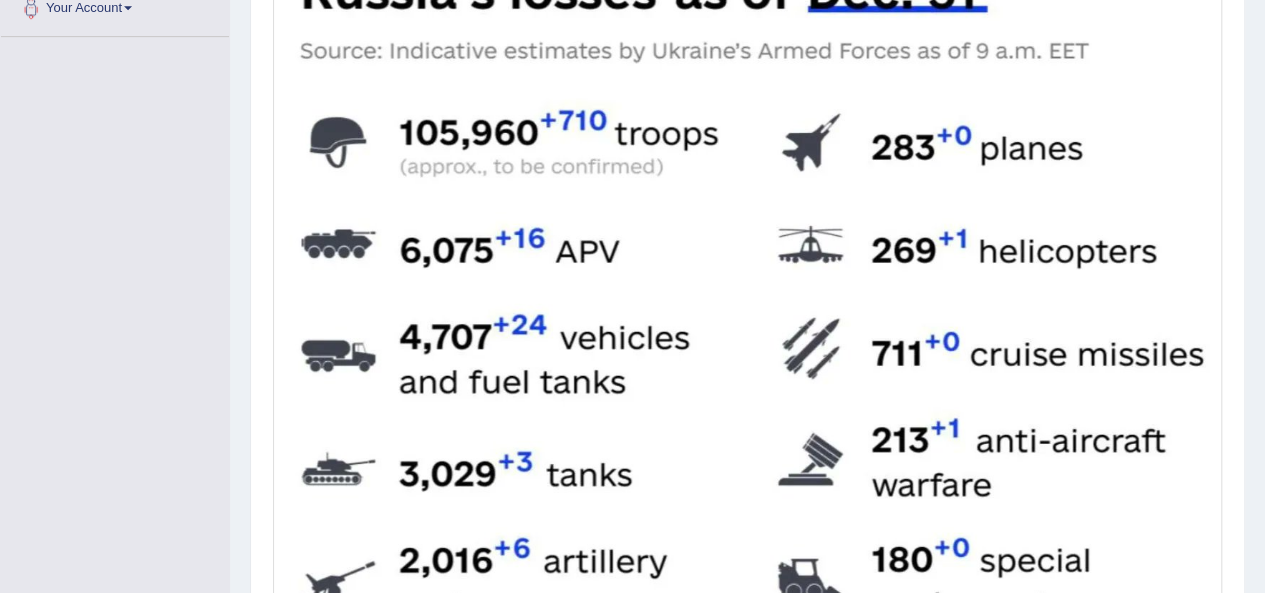 scroll, scrollTop: 458, scrollLeft: 0, axis: vertical 